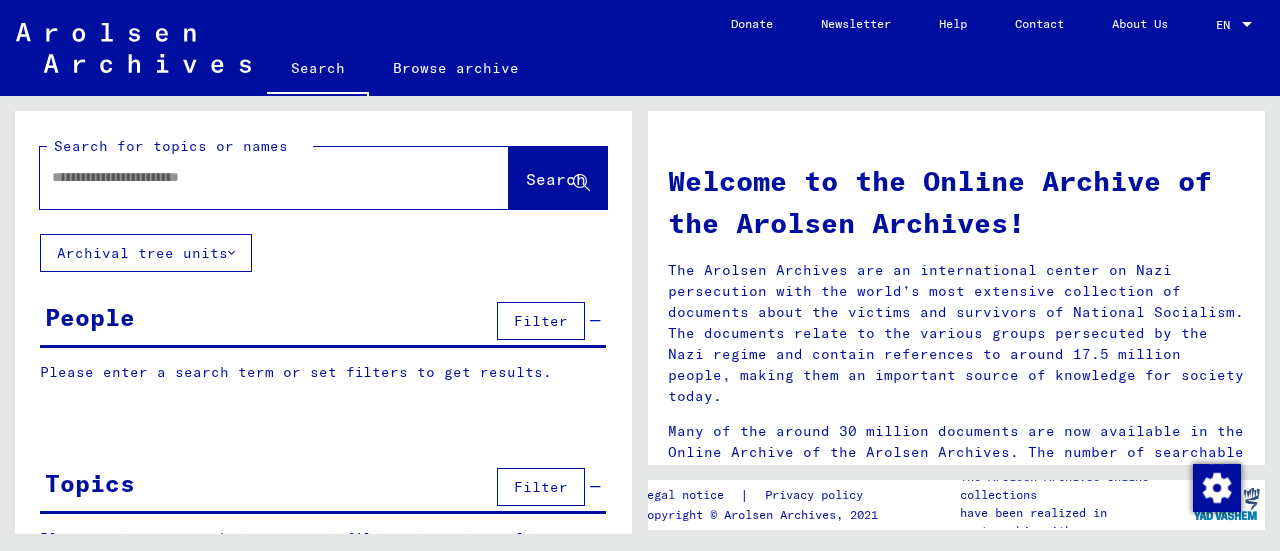 scroll, scrollTop: 0, scrollLeft: 0, axis: both 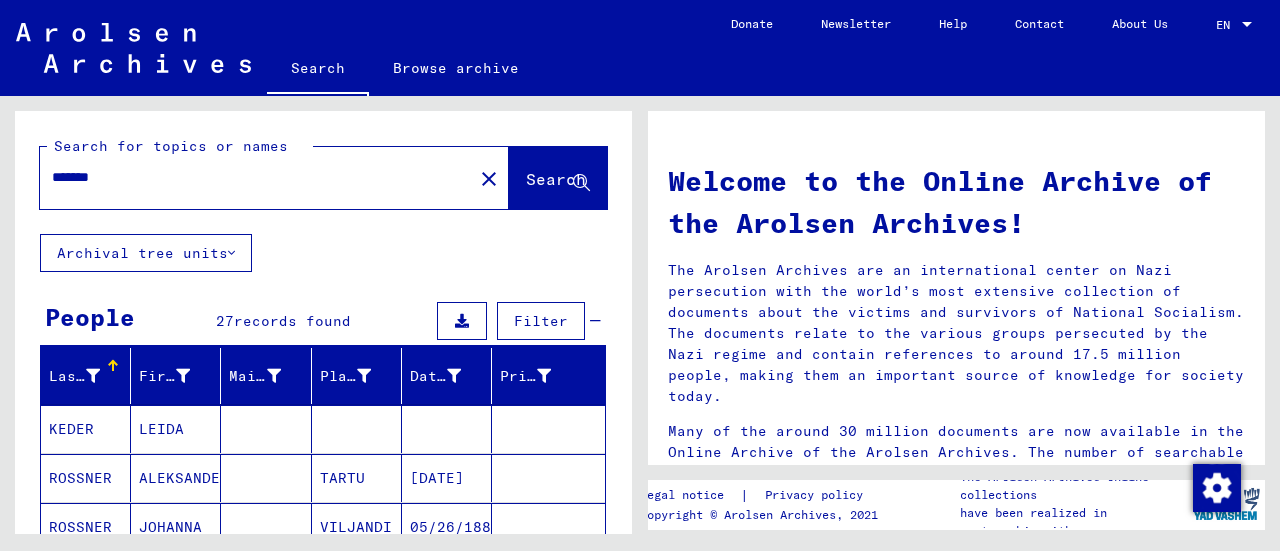 click on "*******" at bounding box center (250, 177) 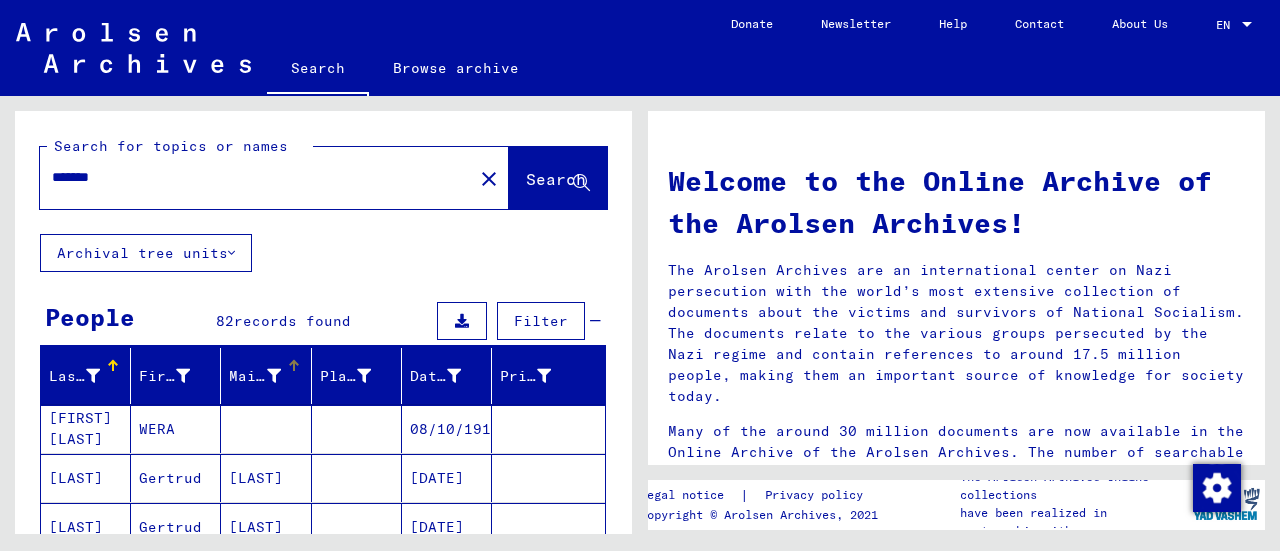 scroll, scrollTop: 333, scrollLeft: 0, axis: vertical 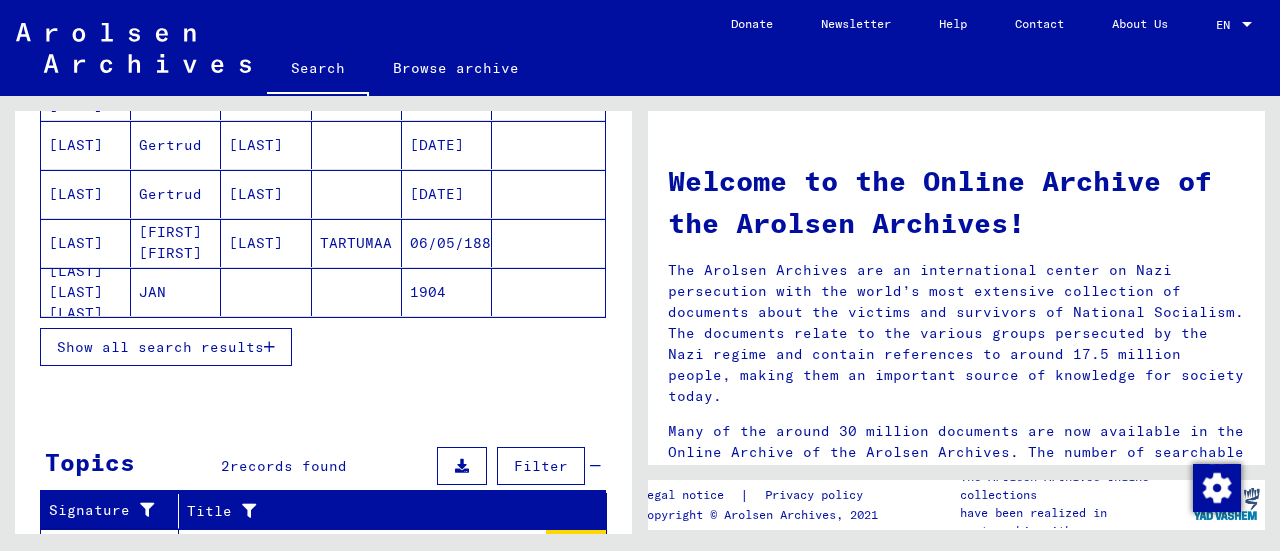 click on "Show all search results" at bounding box center [160, 347] 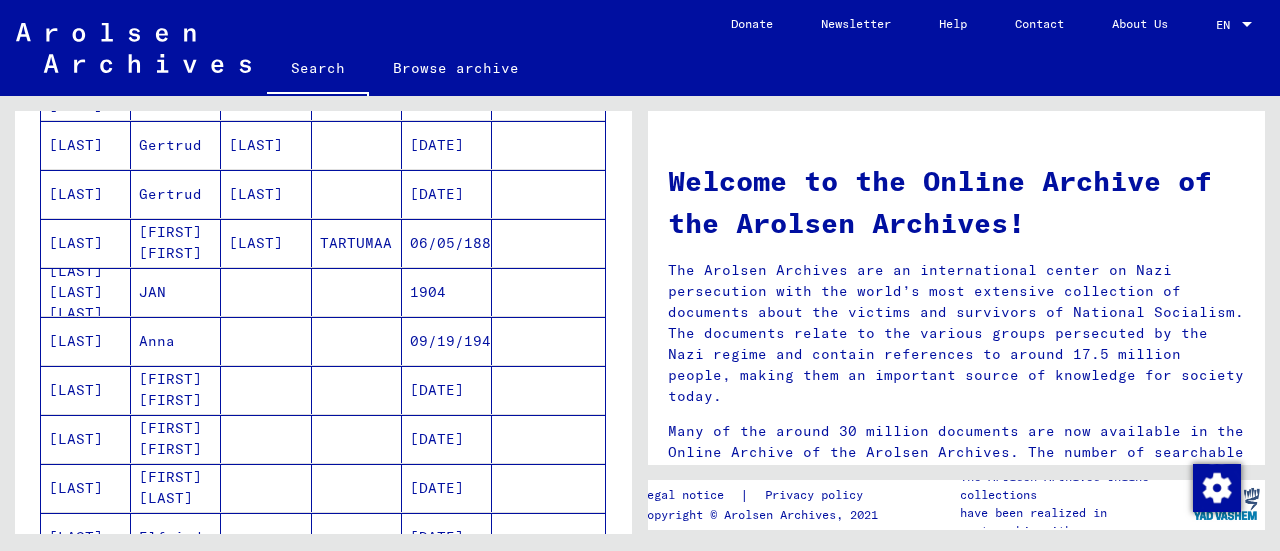 scroll, scrollTop: 500, scrollLeft: 0, axis: vertical 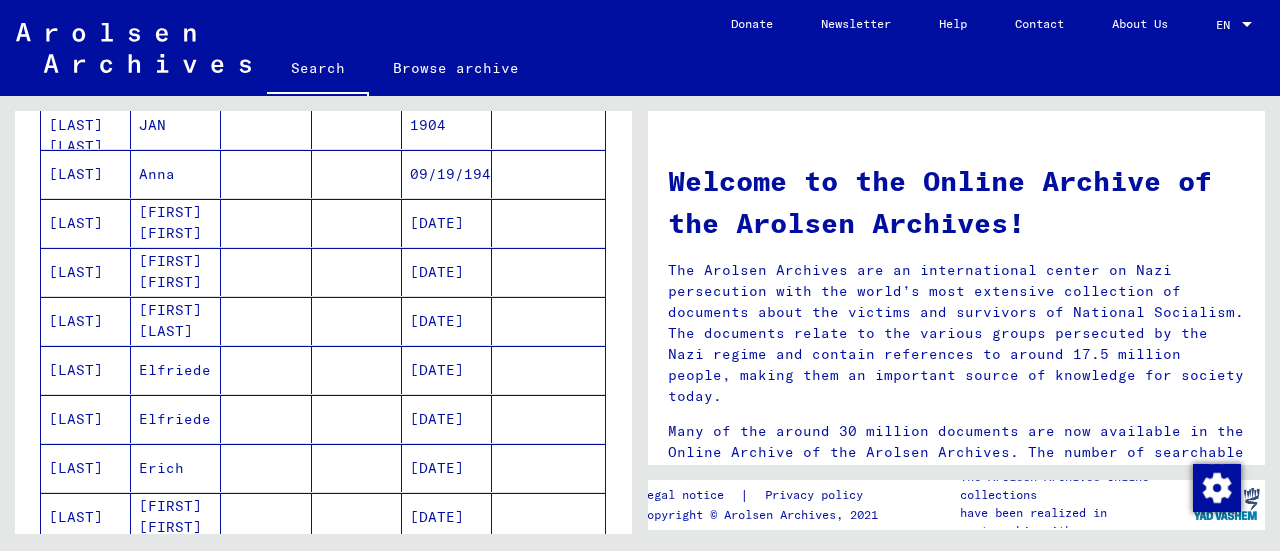 click on "[FIRST] [FIRST]" at bounding box center [176, 321] 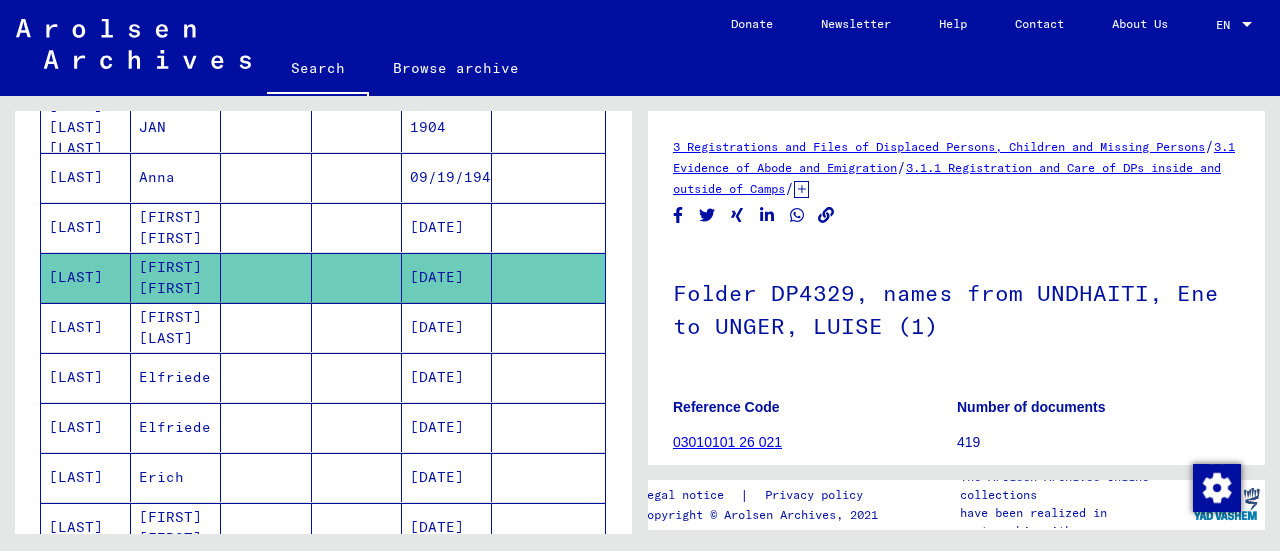 scroll, scrollTop: 0, scrollLeft: 0, axis: both 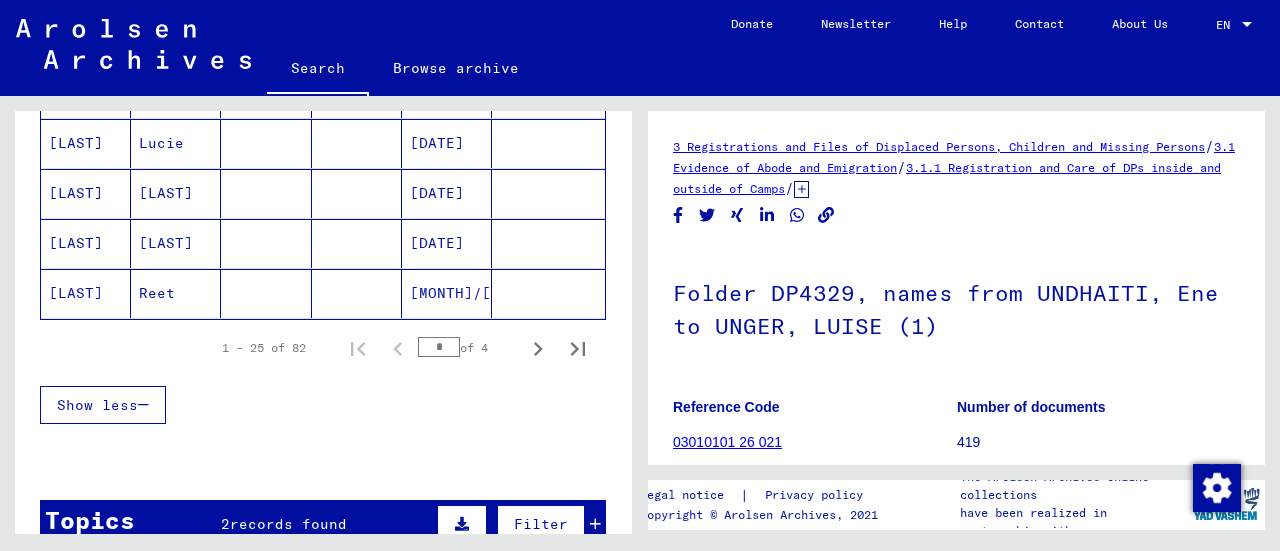 click on "Reet" 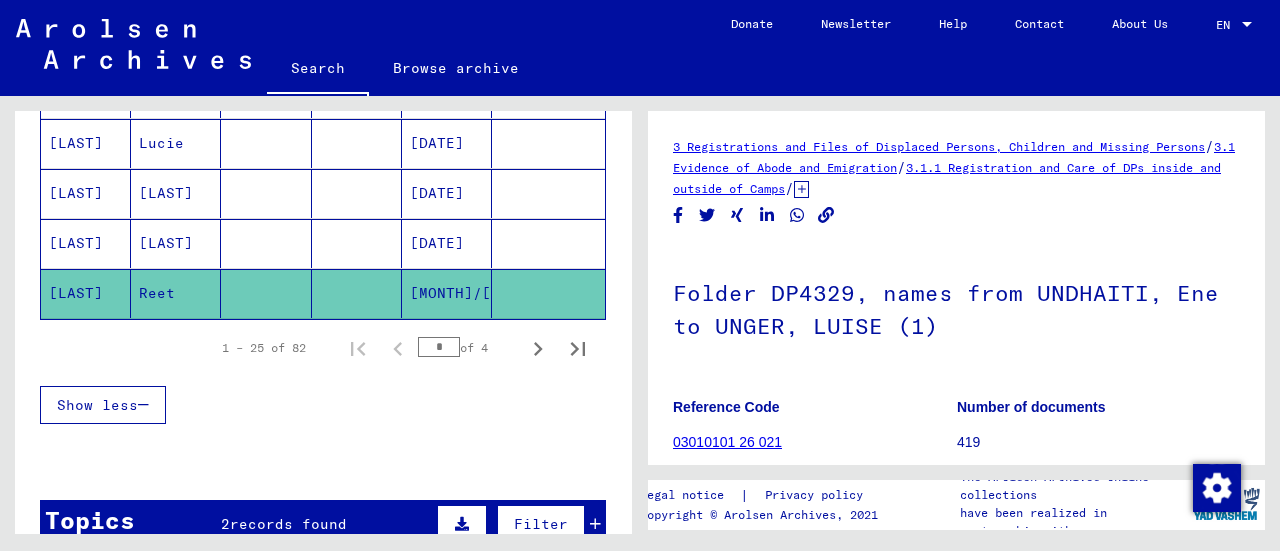 scroll, scrollTop: 333, scrollLeft: 0, axis: vertical 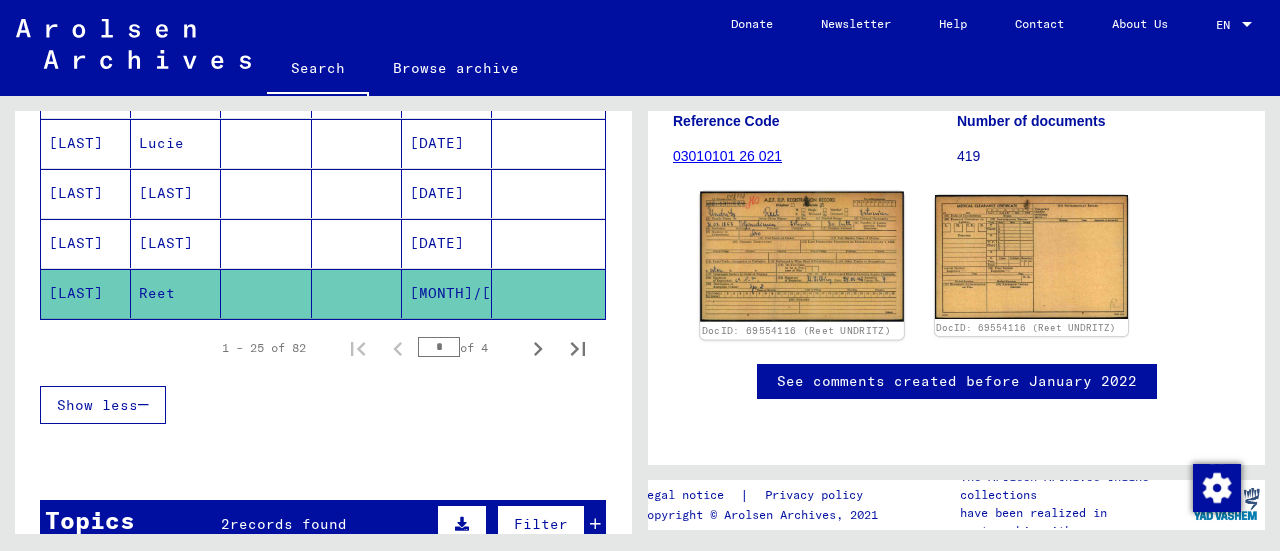 click 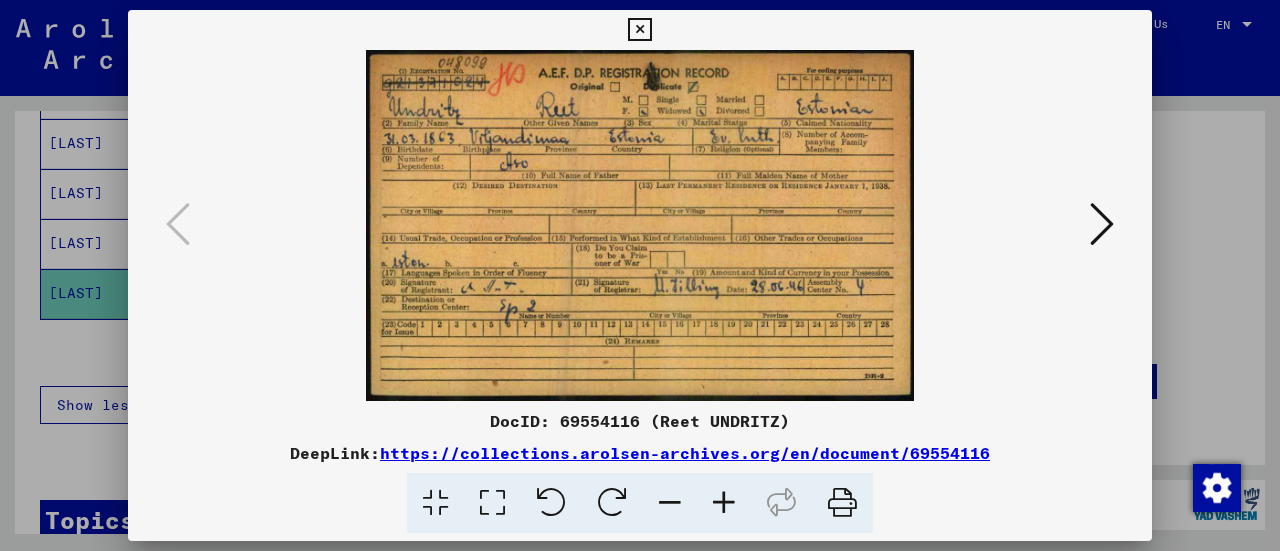 click at bounding box center [1102, 224] 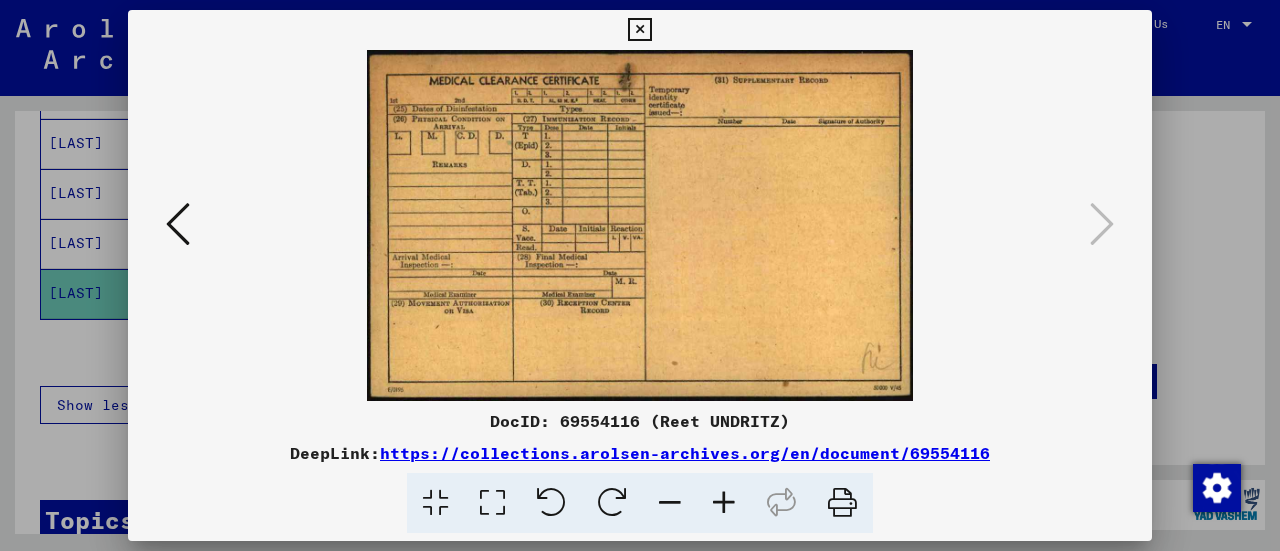 click at bounding box center [639, 30] 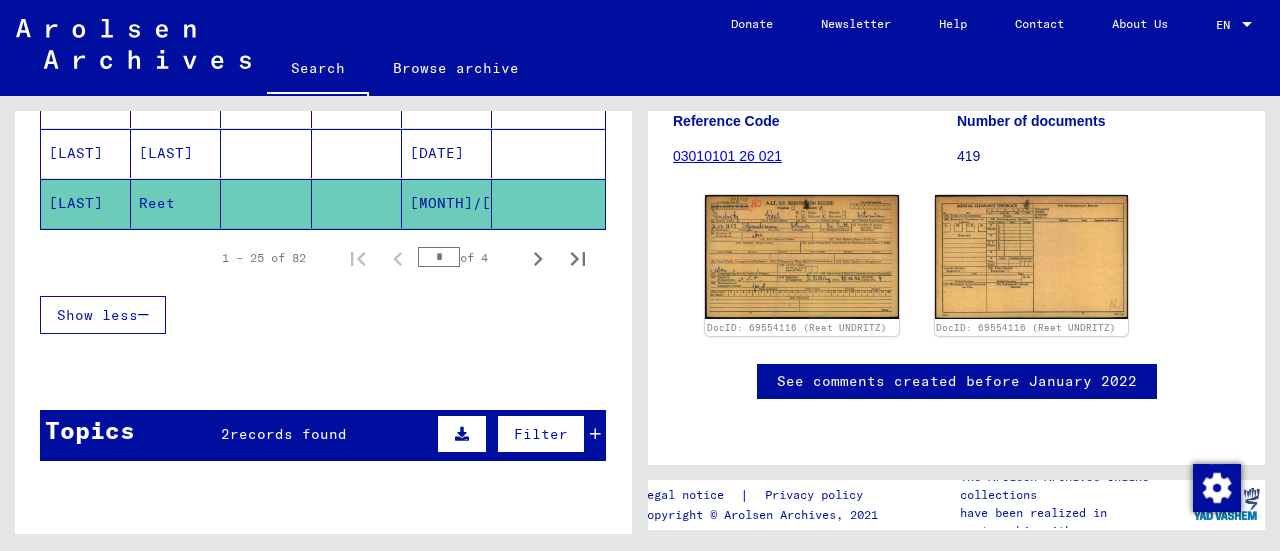 scroll, scrollTop: 1260, scrollLeft: 0, axis: vertical 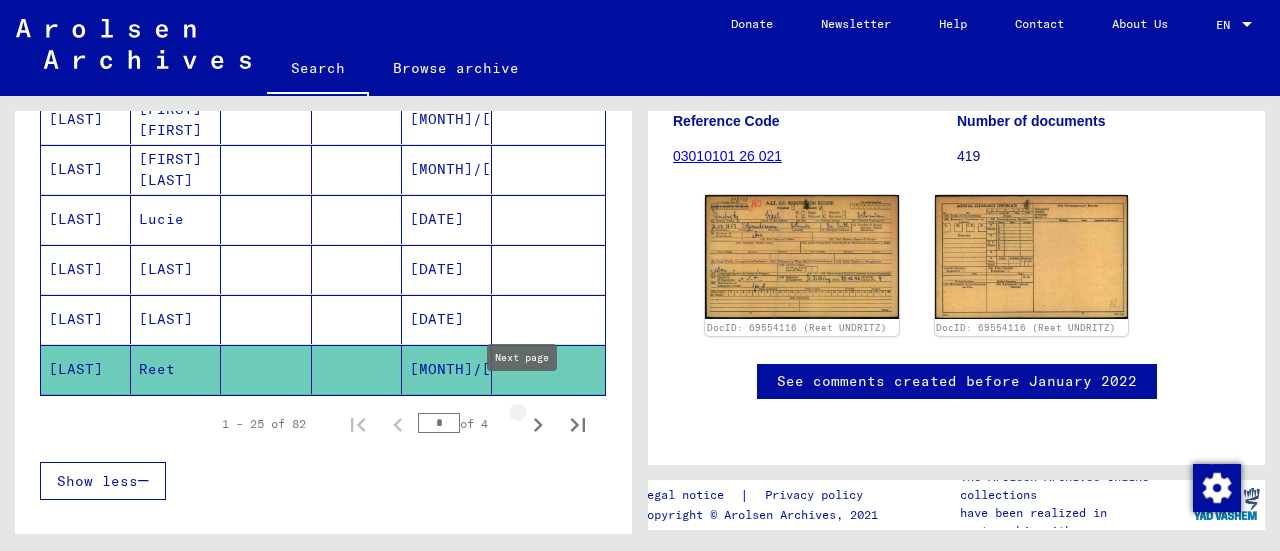click 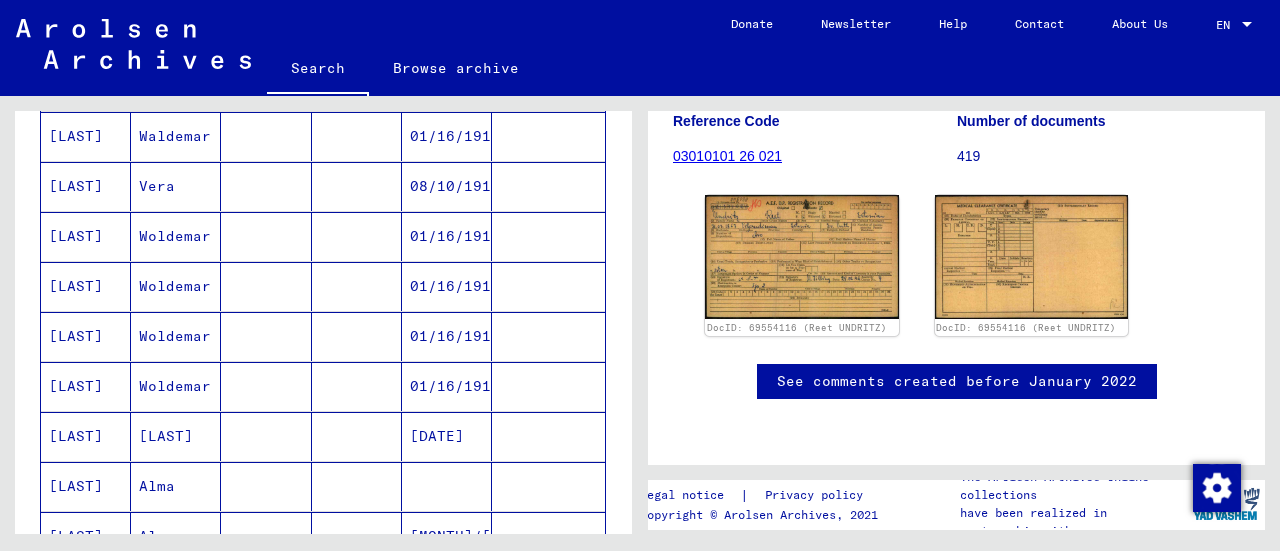scroll, scrollTop: 426, scrollLeft: 0, axis: vertical 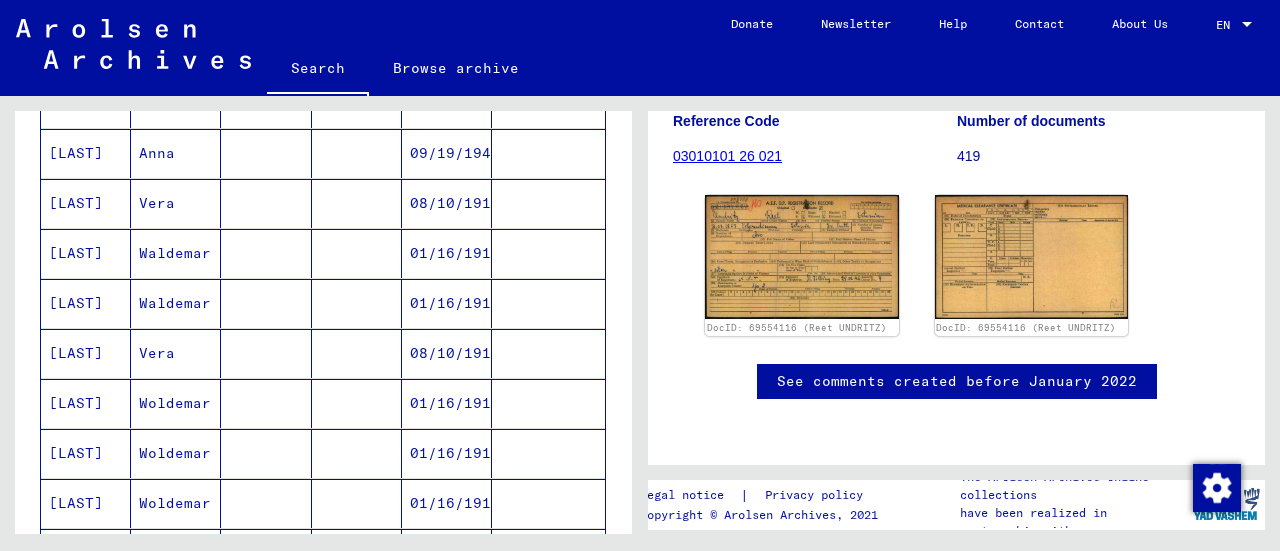 click on "Waldemar" at bounding box center [176, 303] 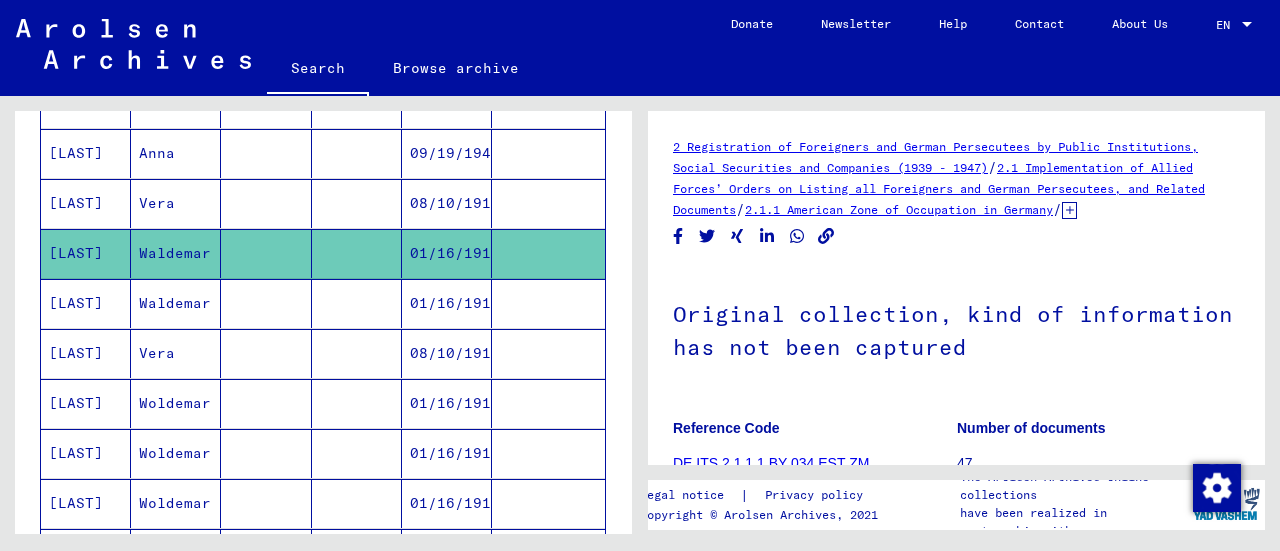 scroll, scrollTop: 0, scrollLeft: 0, axis: both 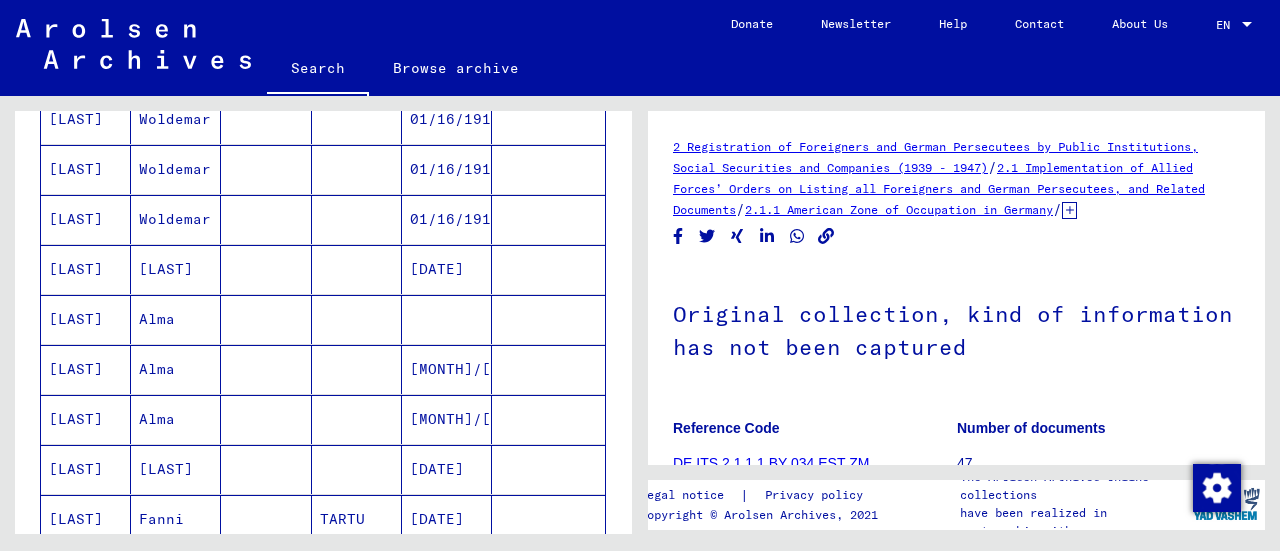 click on "Alma" at bounding box center (176, 419) 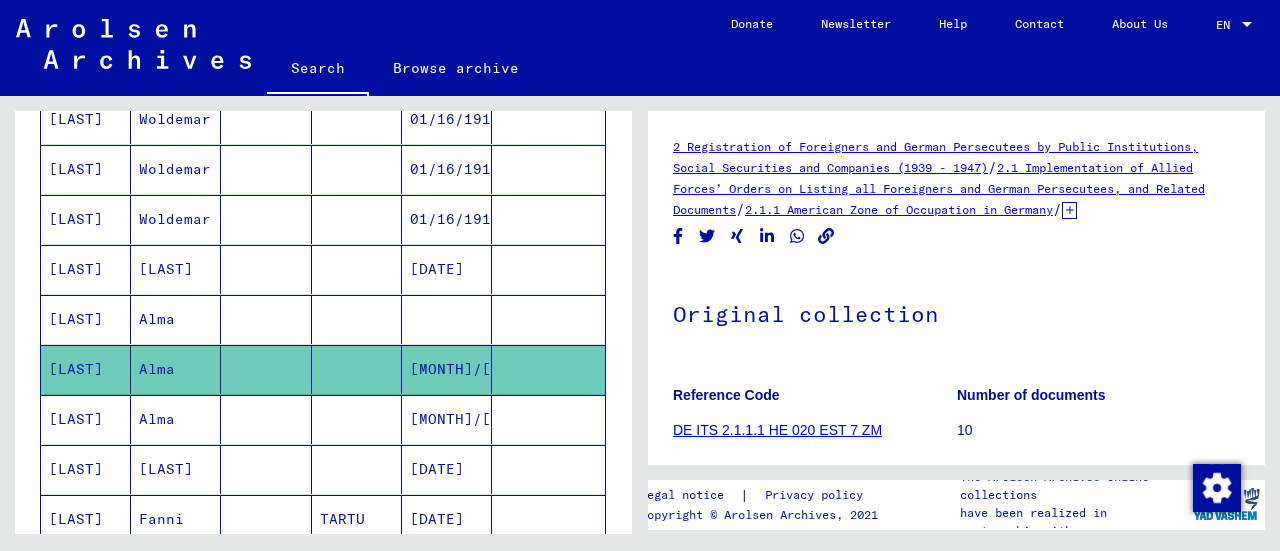 scroll, scrollTop: 0, scrollLeft: 0, axis: both 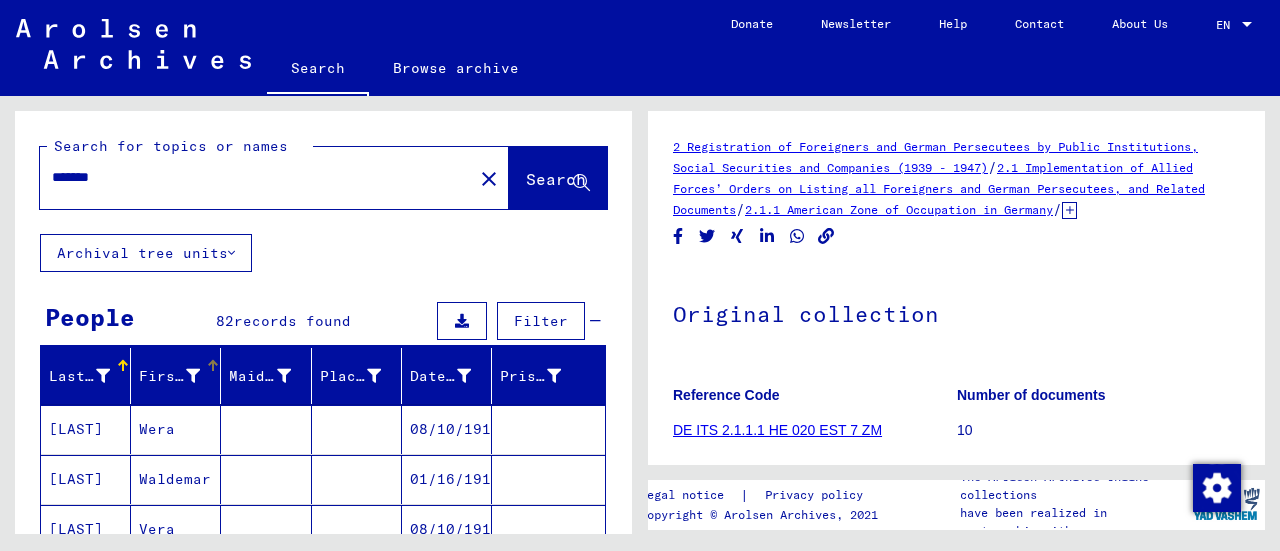 click at bounding box center [213, 366] 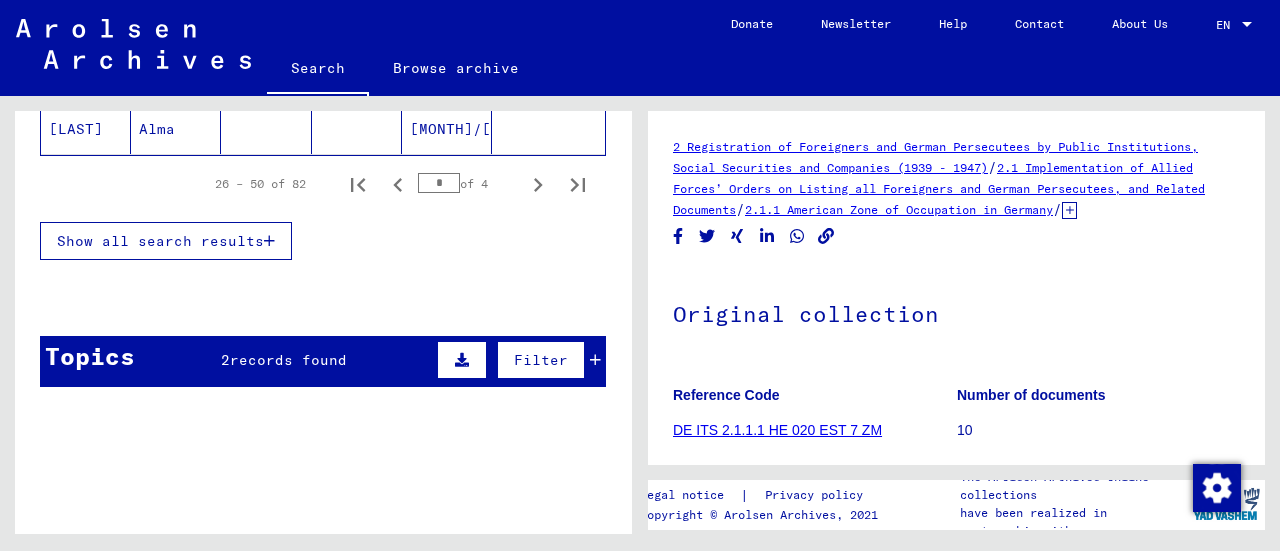 scroll, scrollTop: 333, scrollLeft: 0, axis: vertical 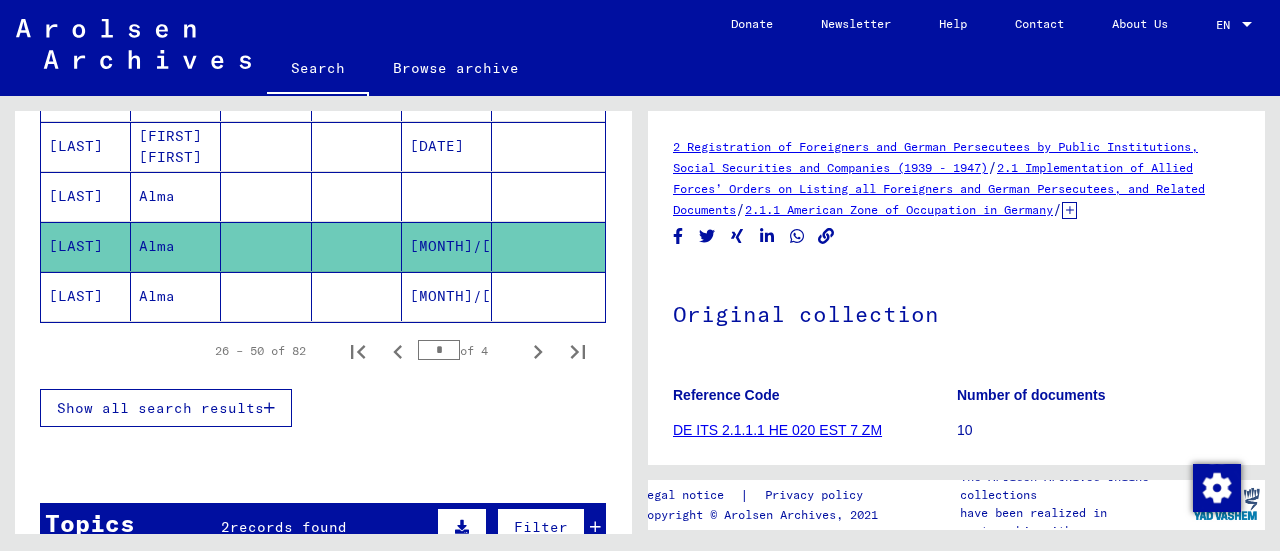 click on "Show all search results" at bounding box center (160, 408) 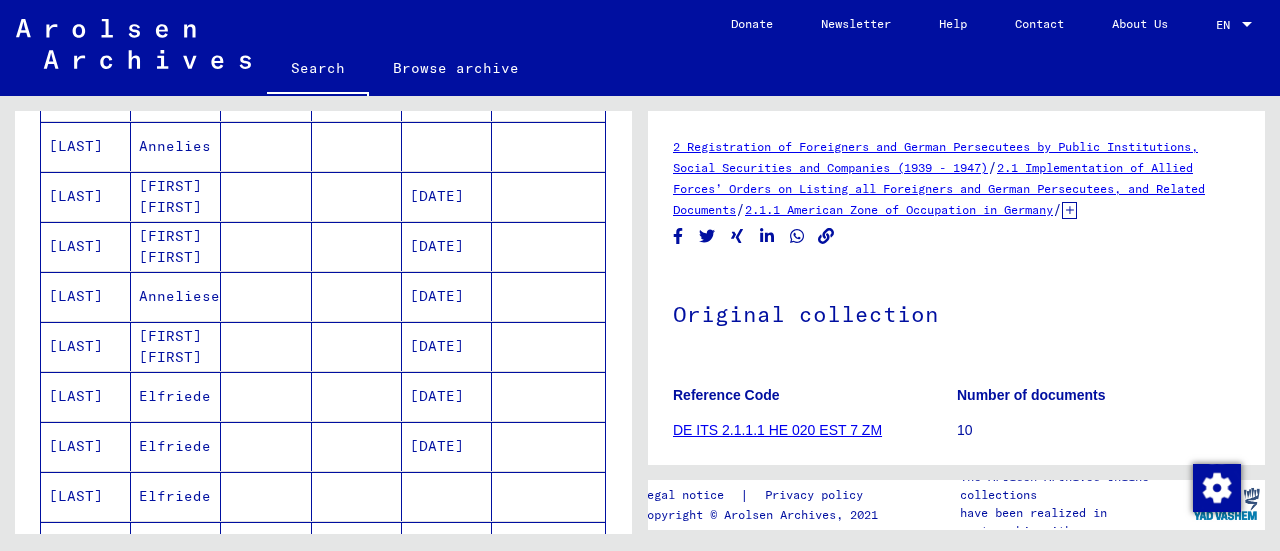scroll, scrollTop: 0, scrollLeft: 0, axis: both 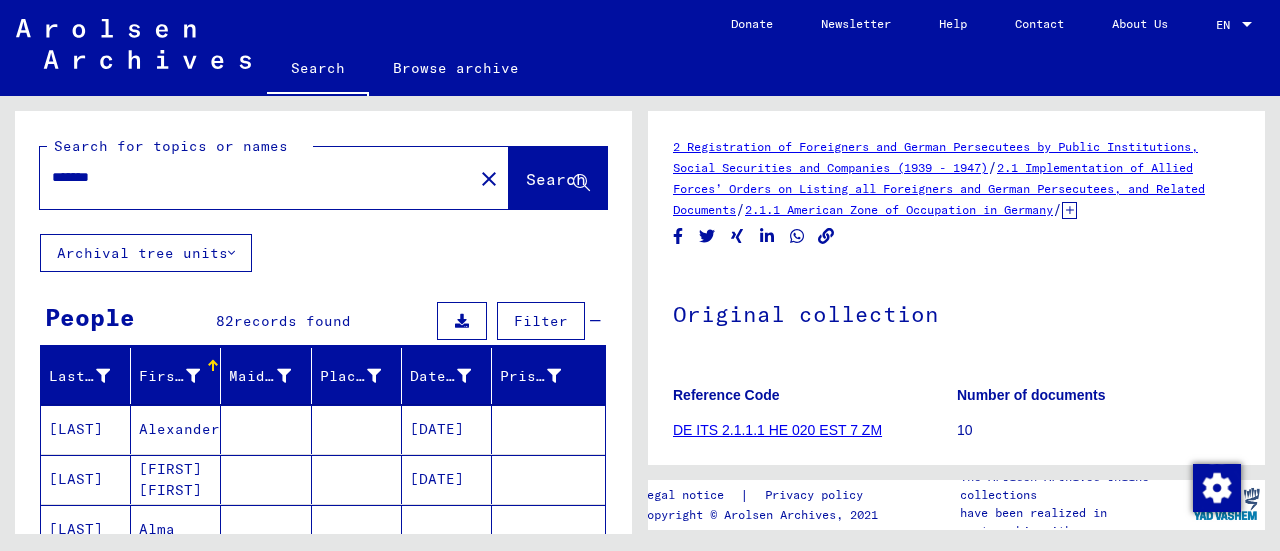 click on "*******" at bounding box center (256, 177) 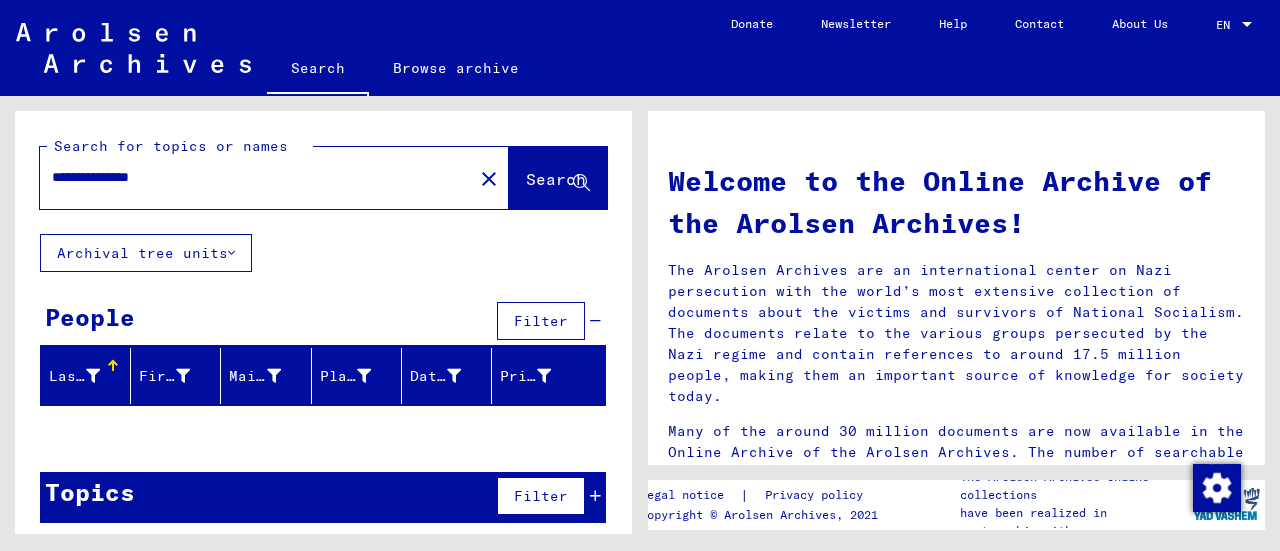click on "**********" at bounding box center [250, 177] 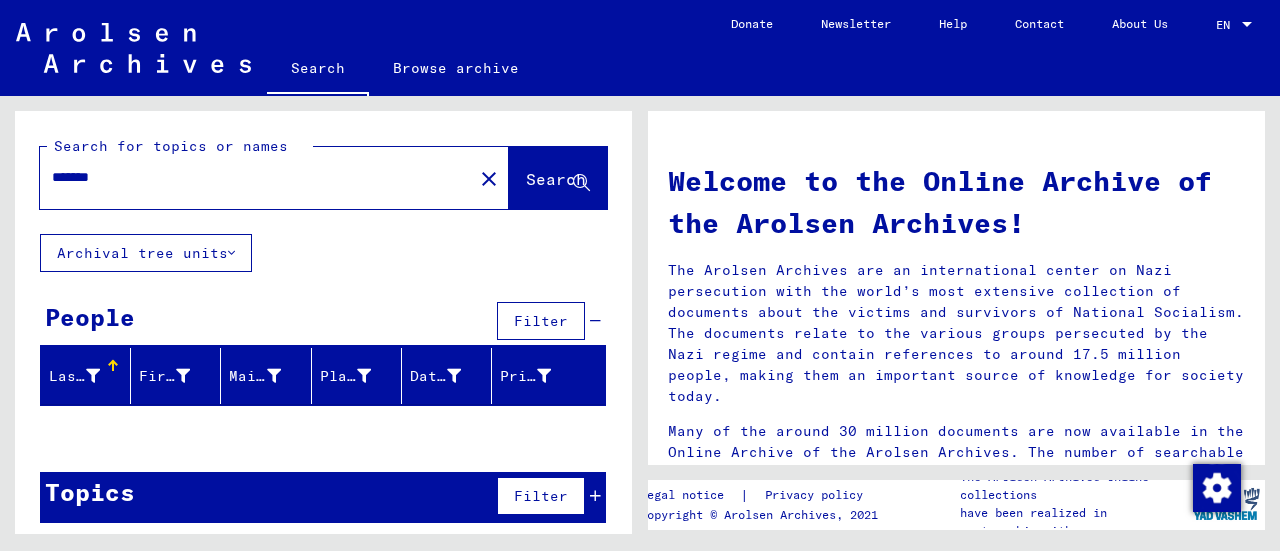 type on "*******" 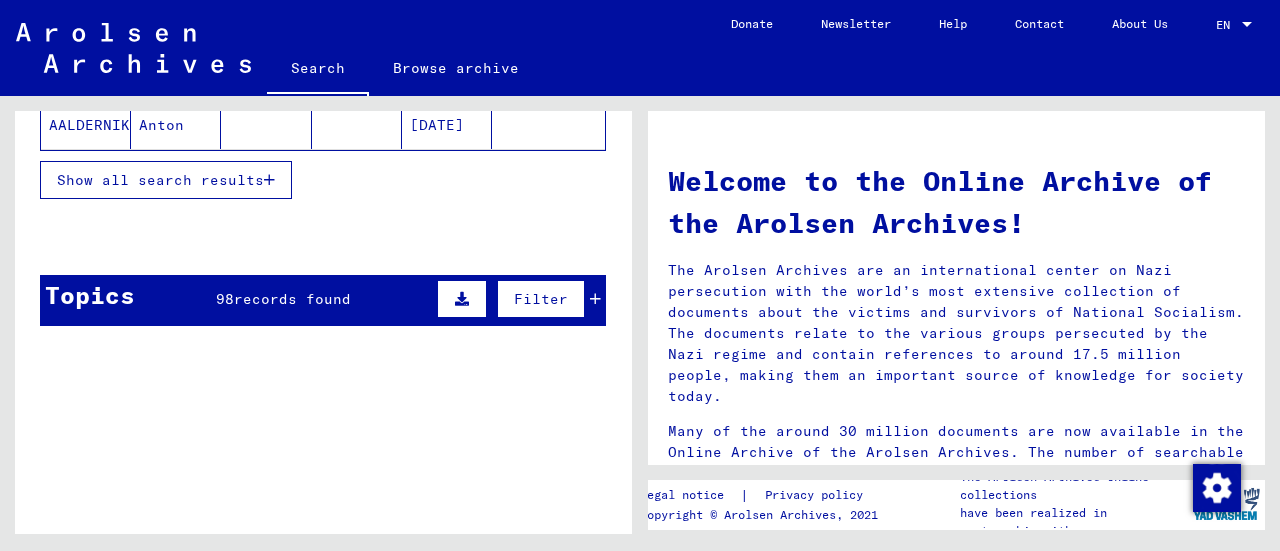 scroll, scrollTop: 333, scrollLeft: 0, axis: vertical 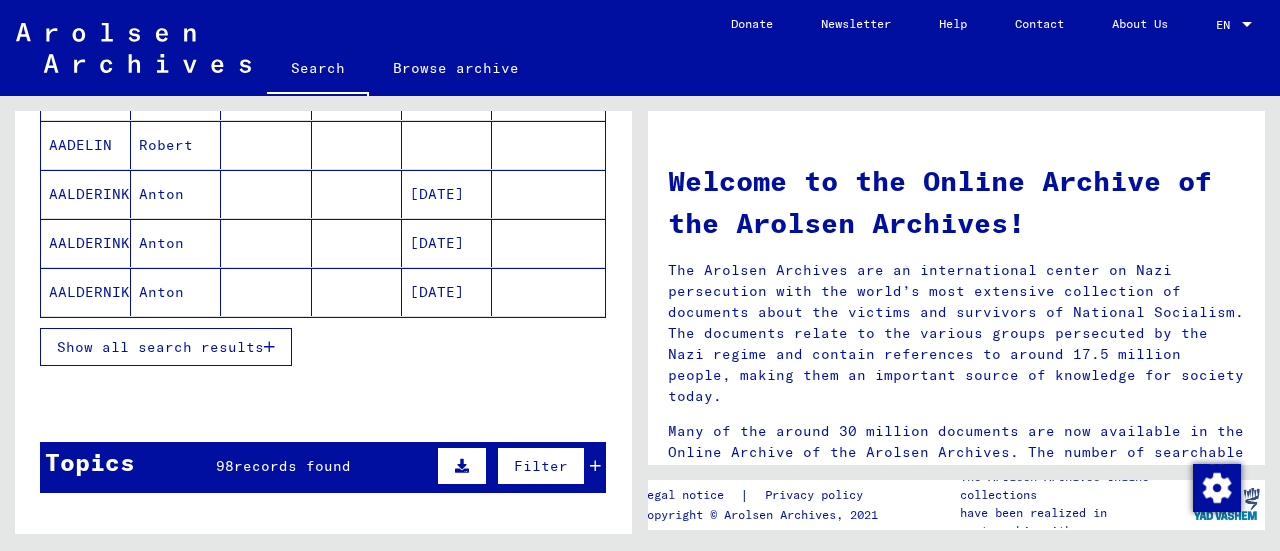 click on "Show all search results" at bounding box center (160, 347) 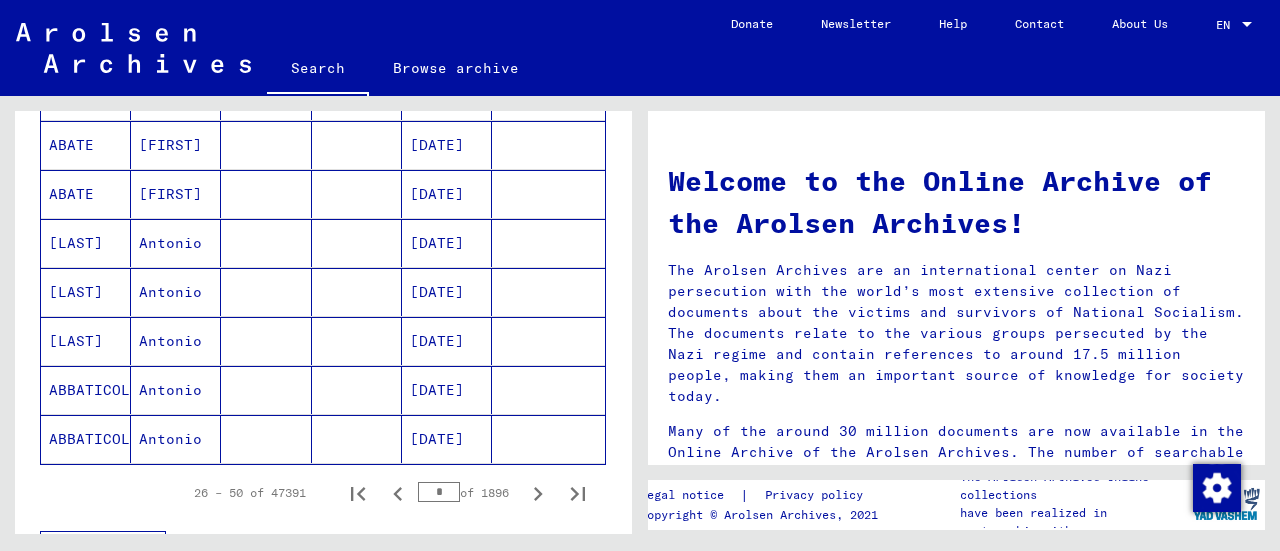 scroll, scrollTop: 1333, scrollLeft: 0, axis: vertical 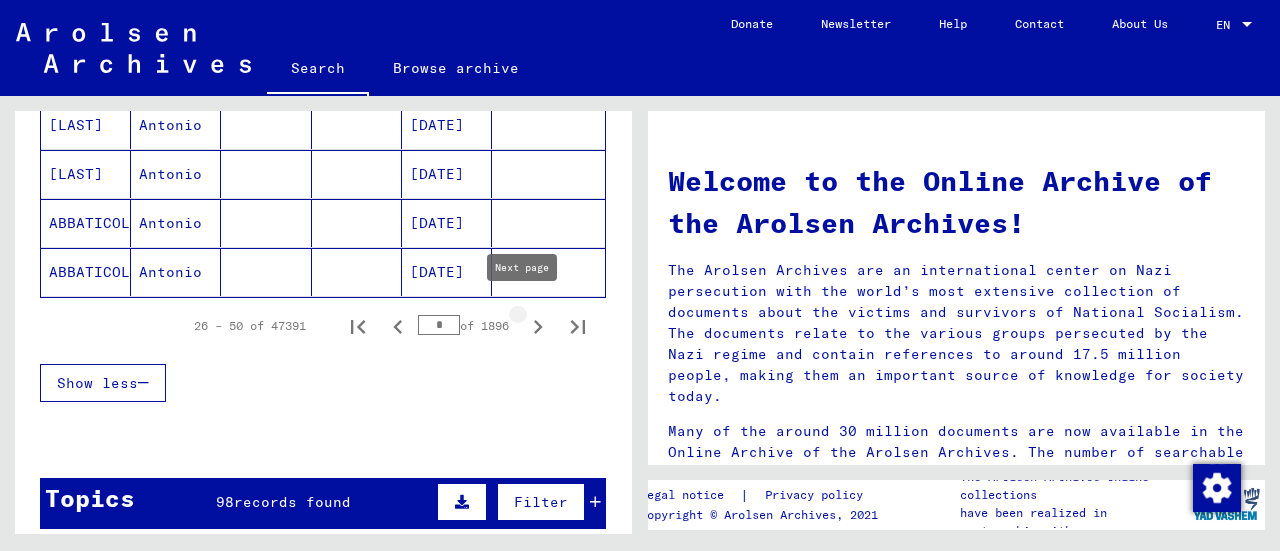 click 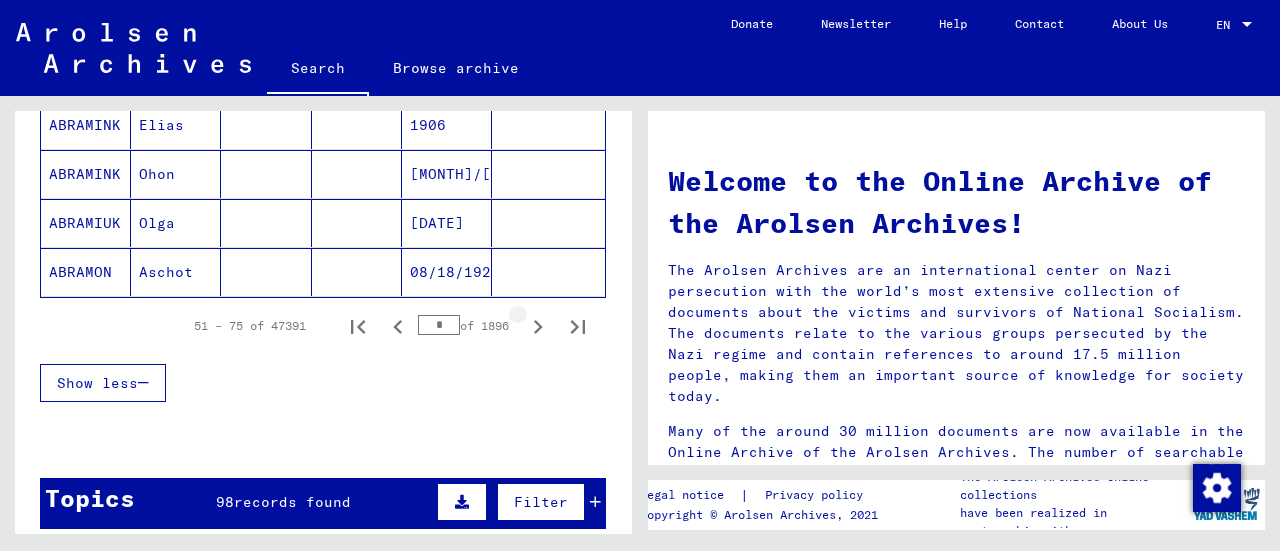 click 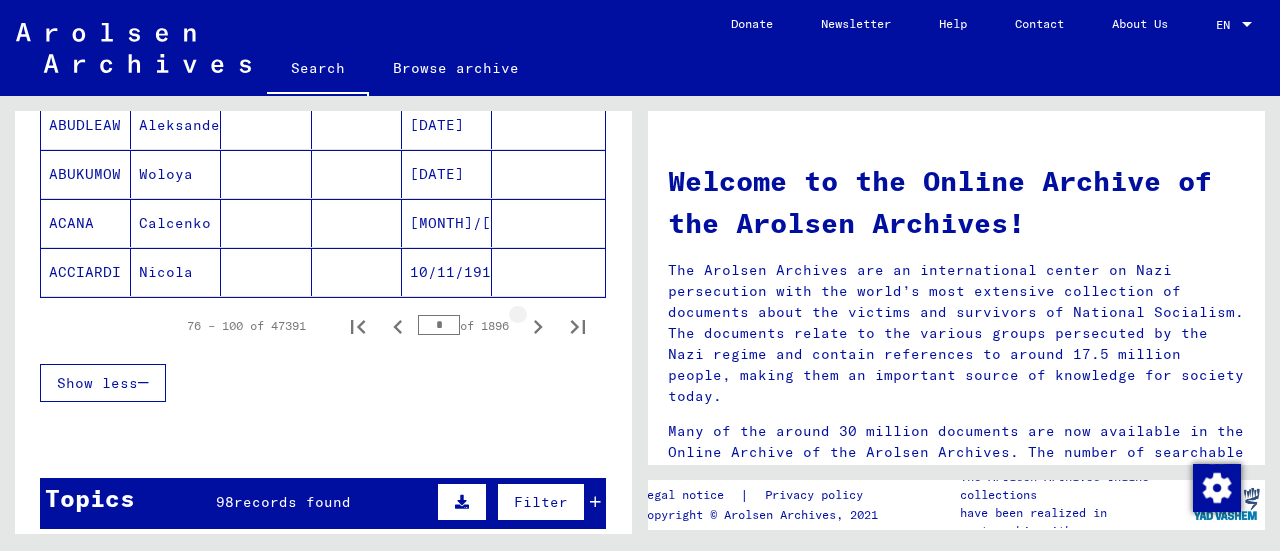 click 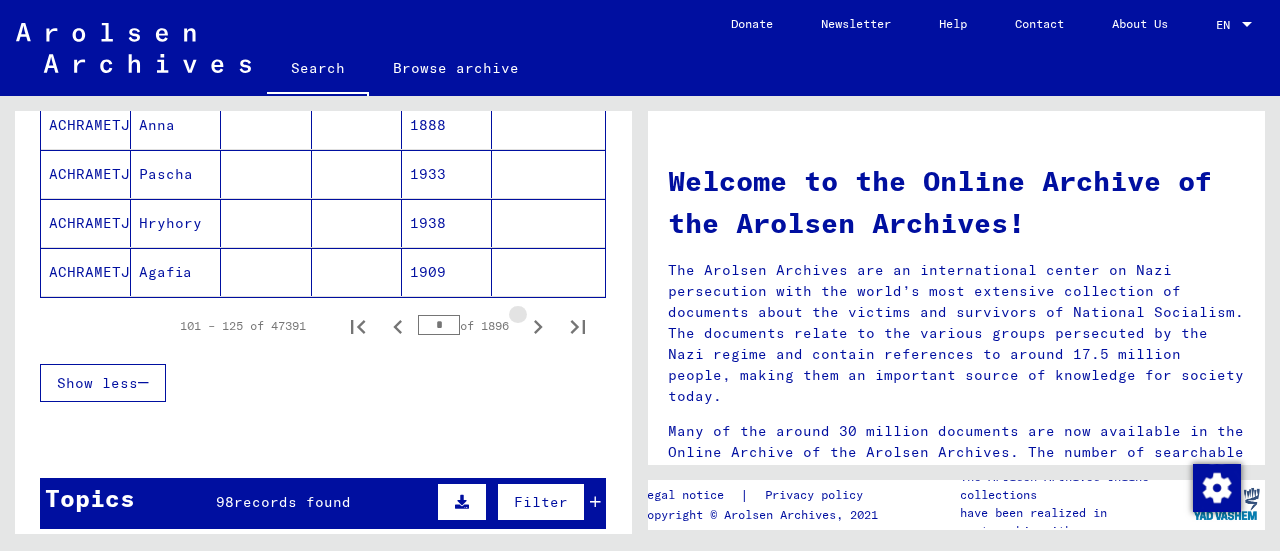 click 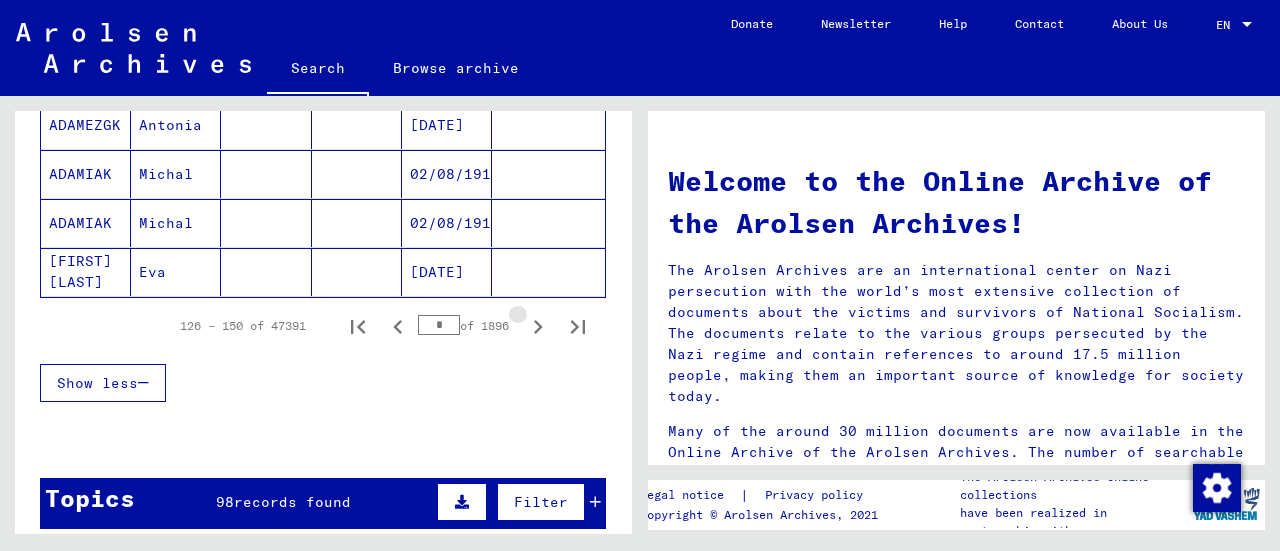 click 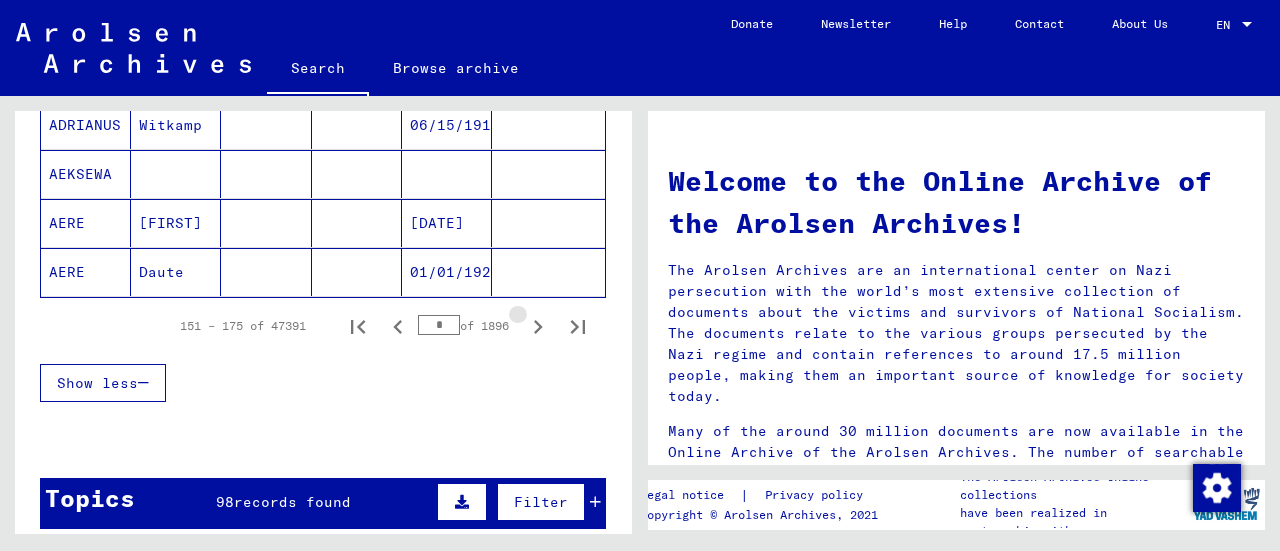 click 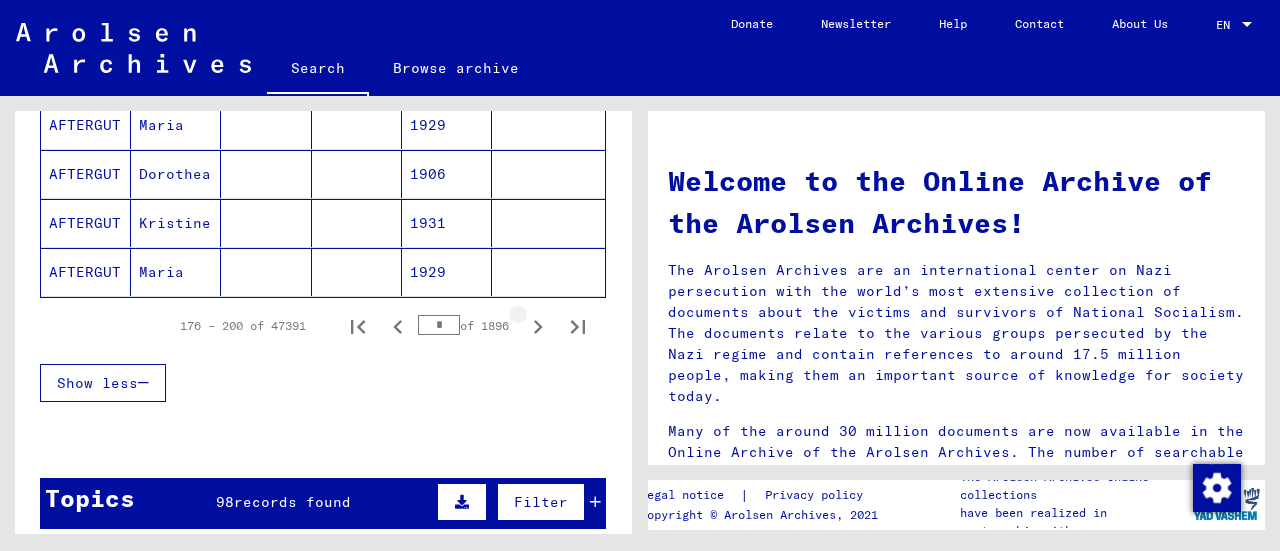 click 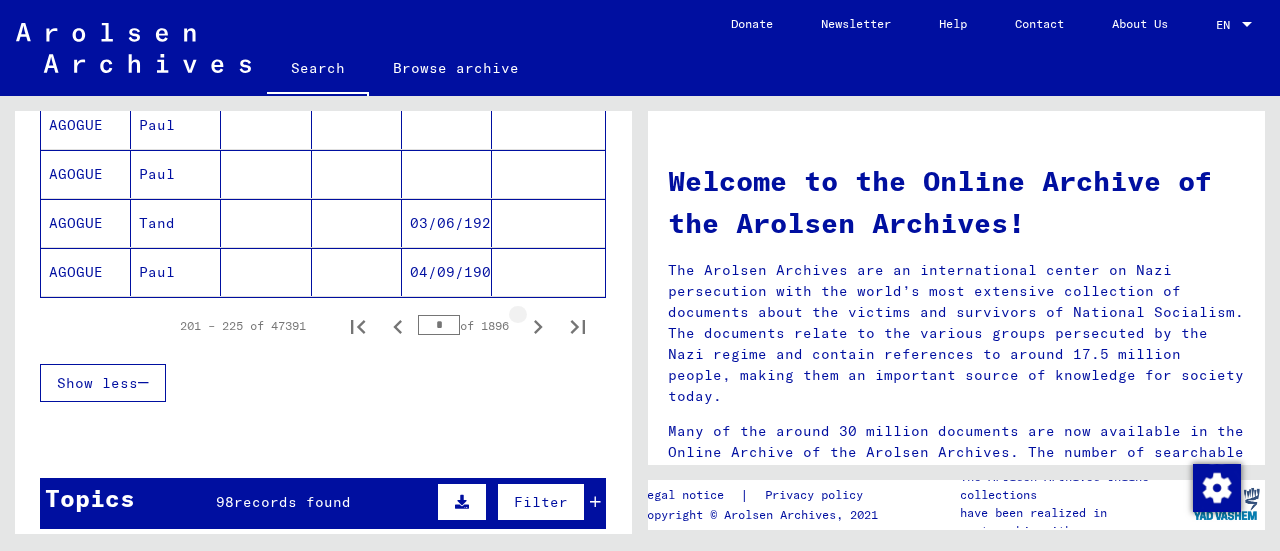 click 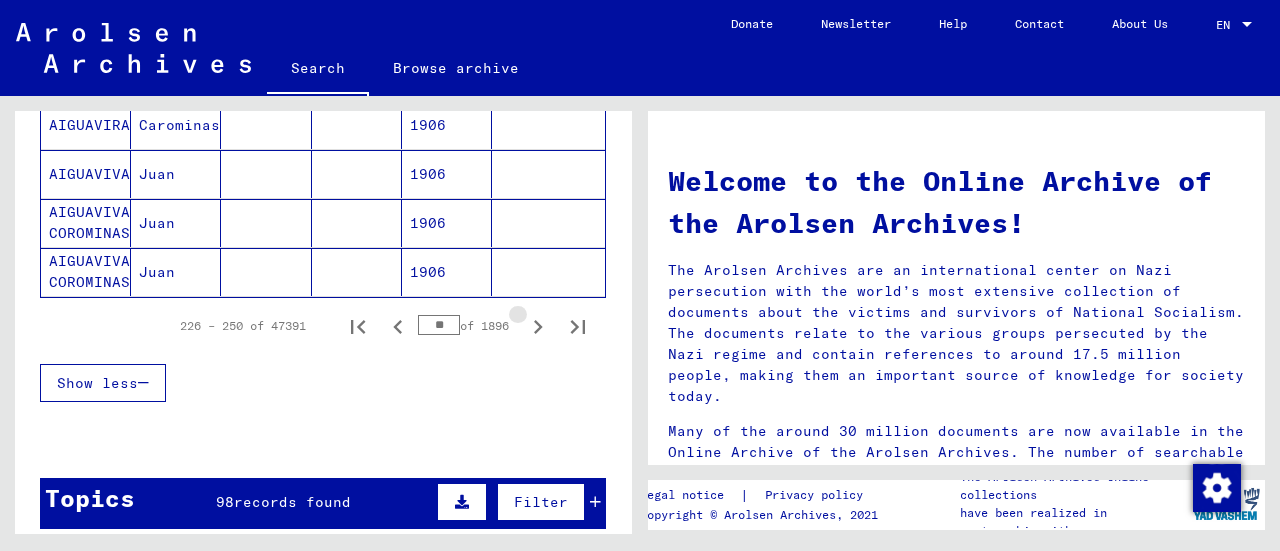 click 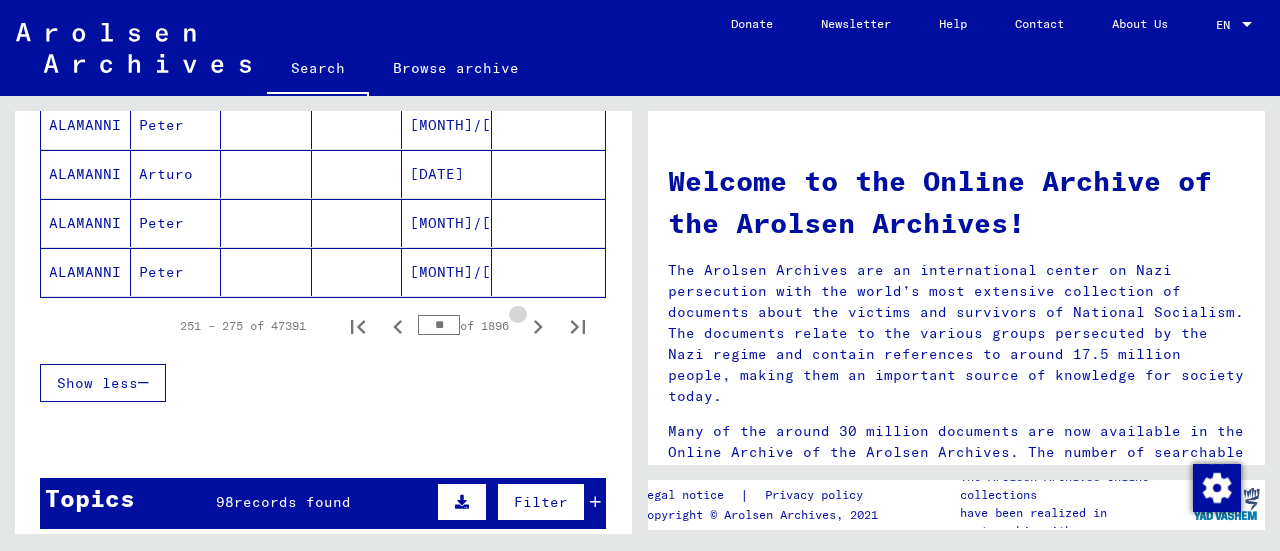 click 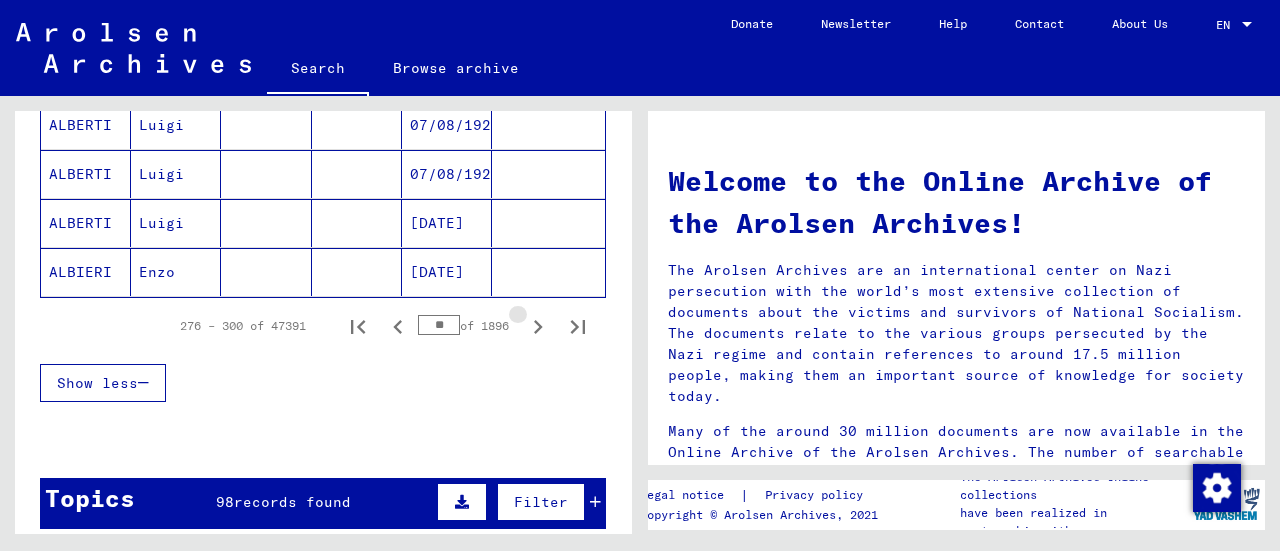 click 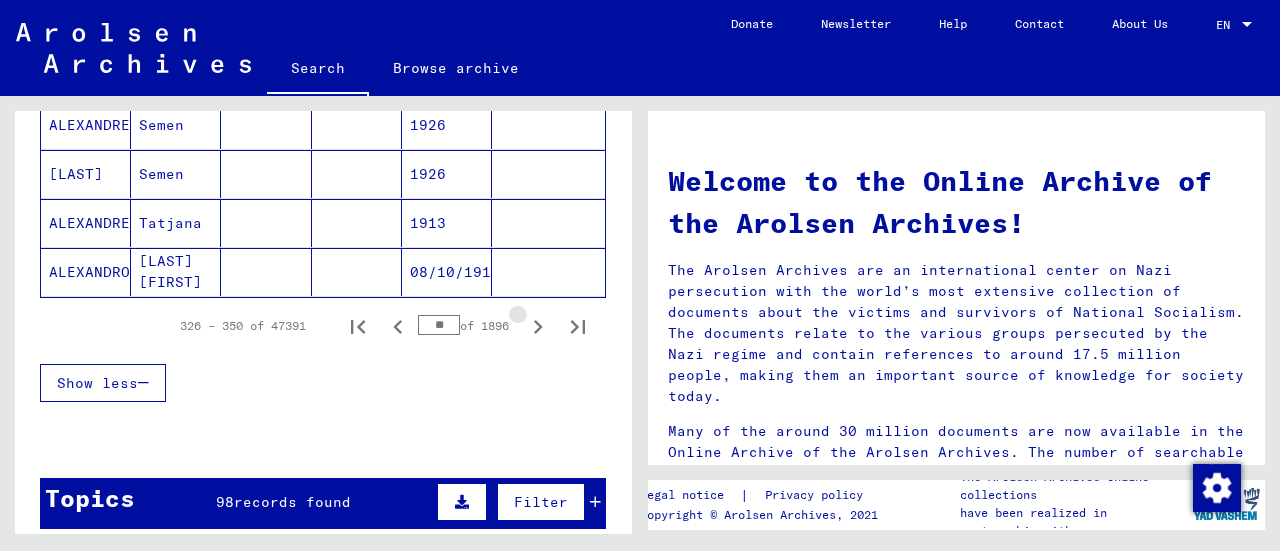 click 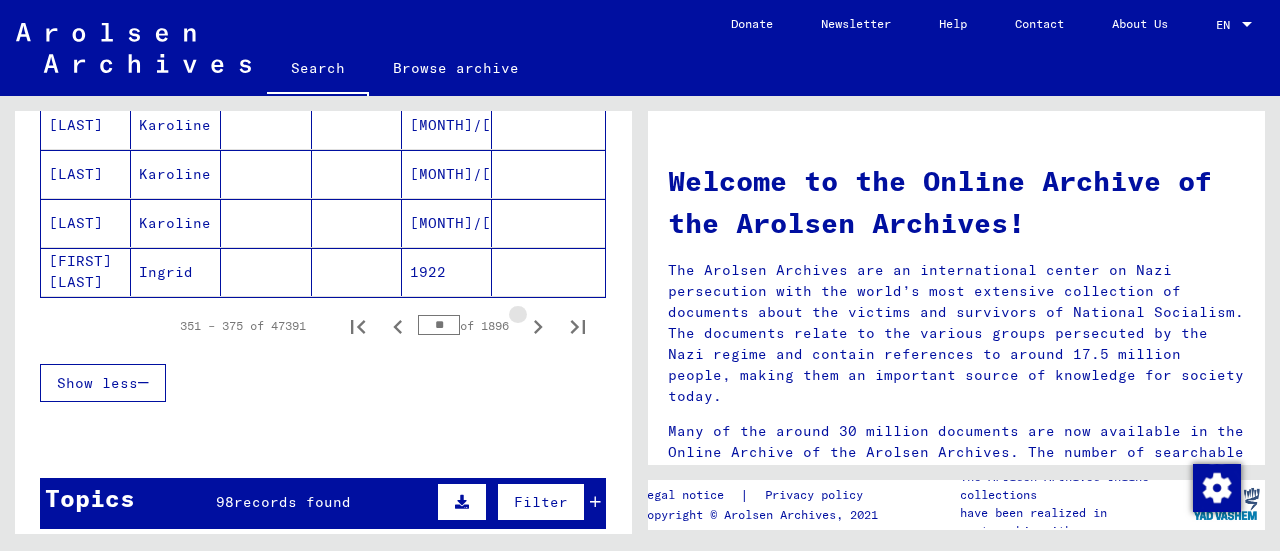 click 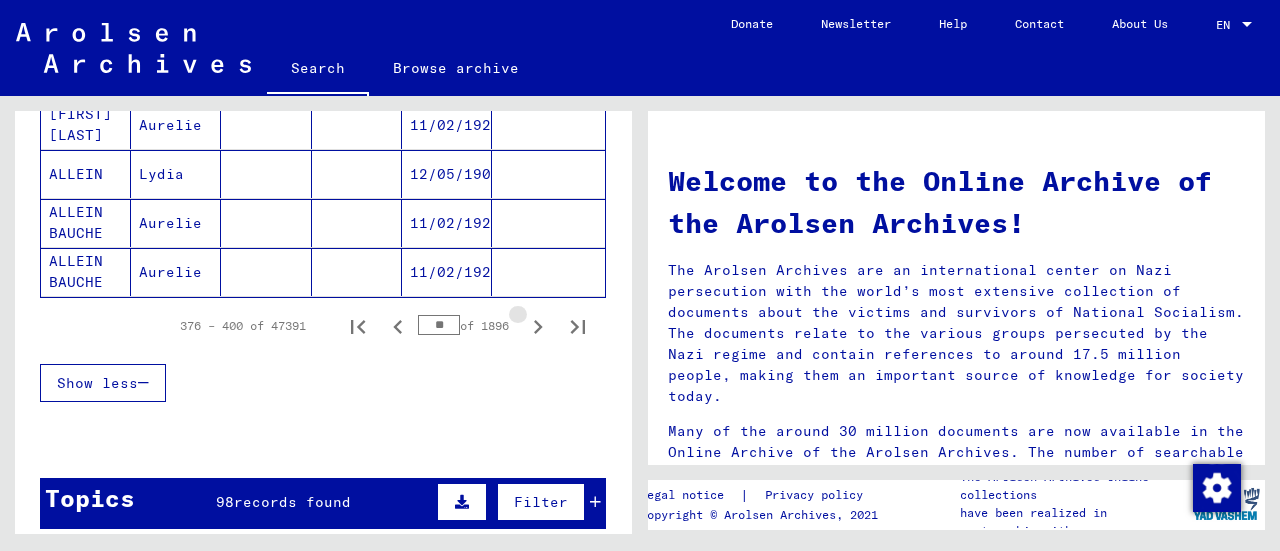 click 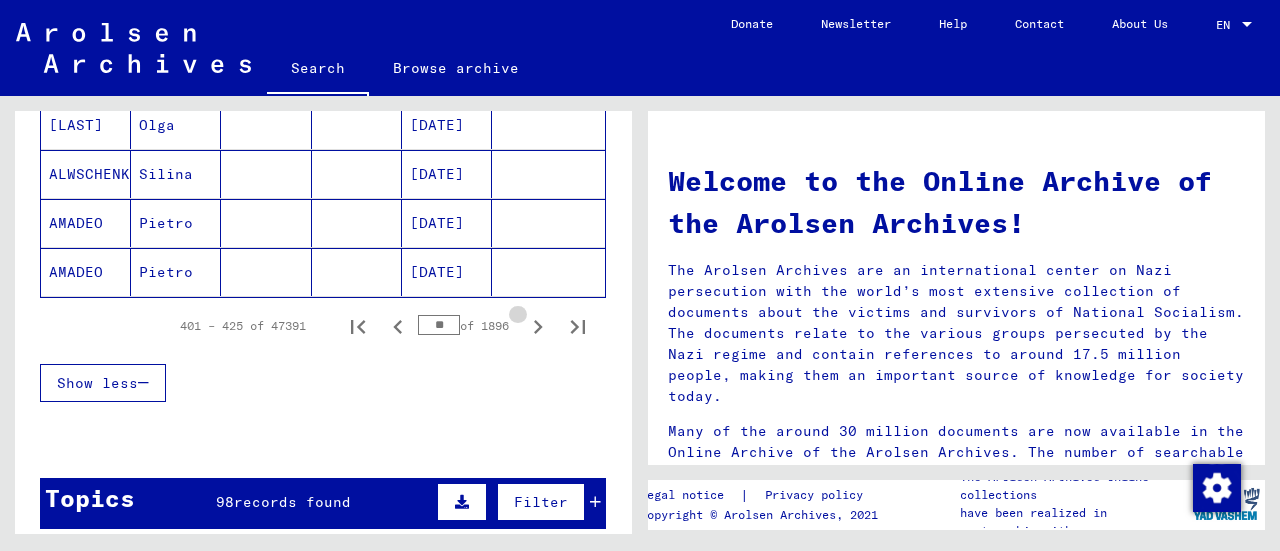 click 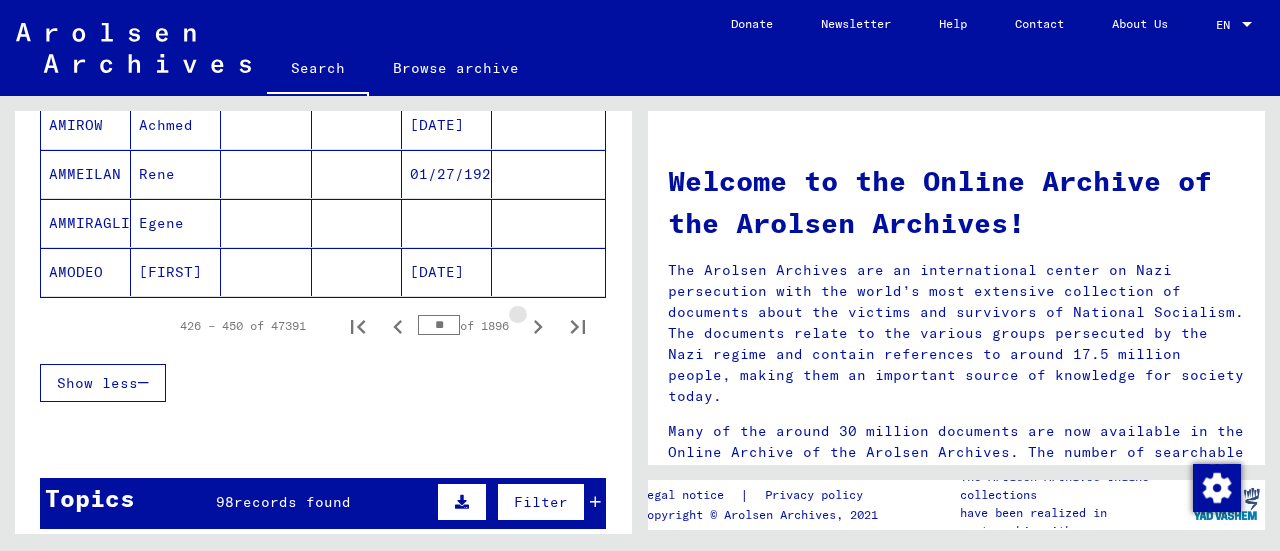 click 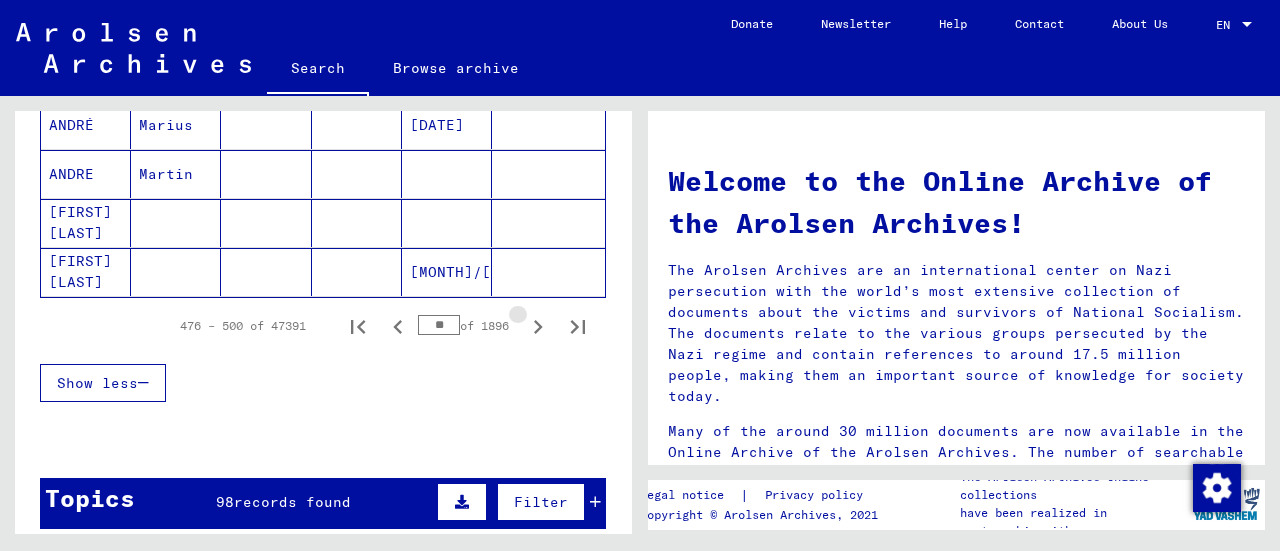 click 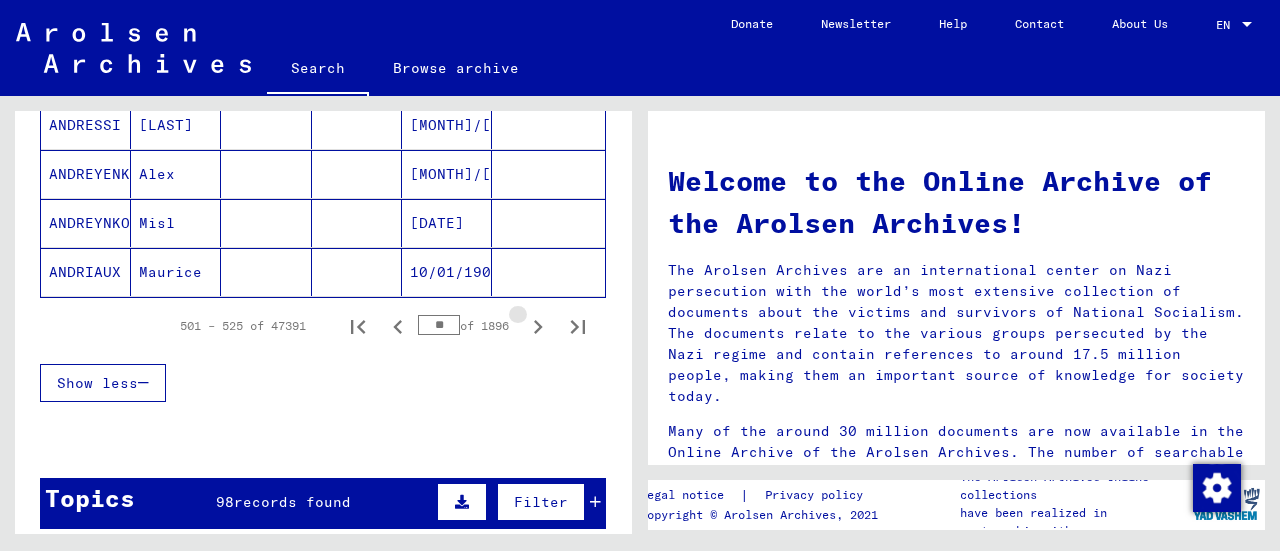 click 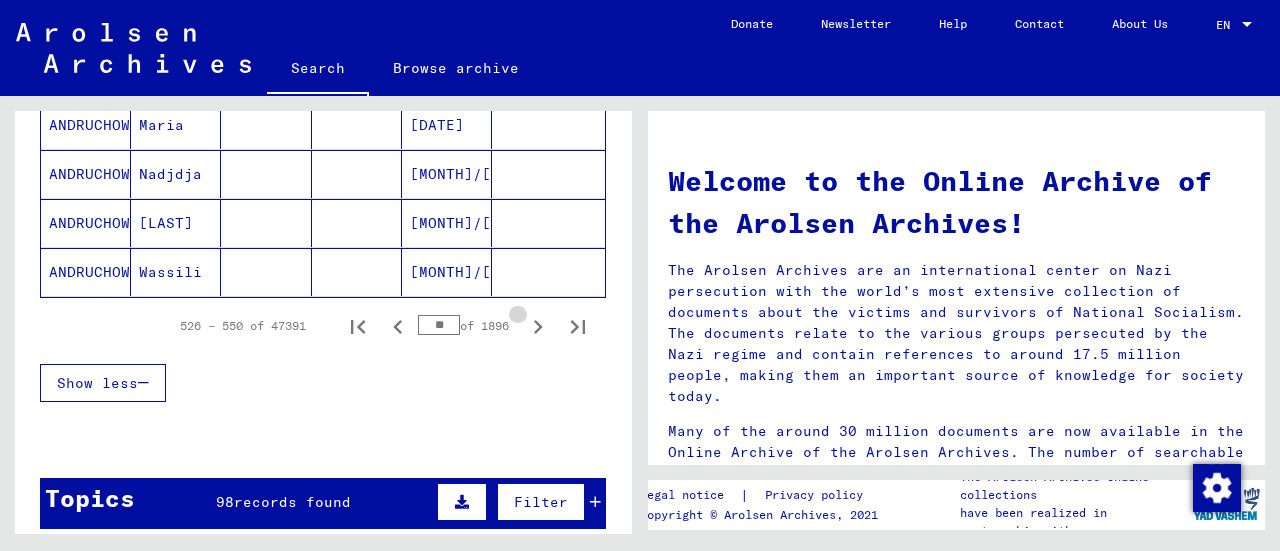 click 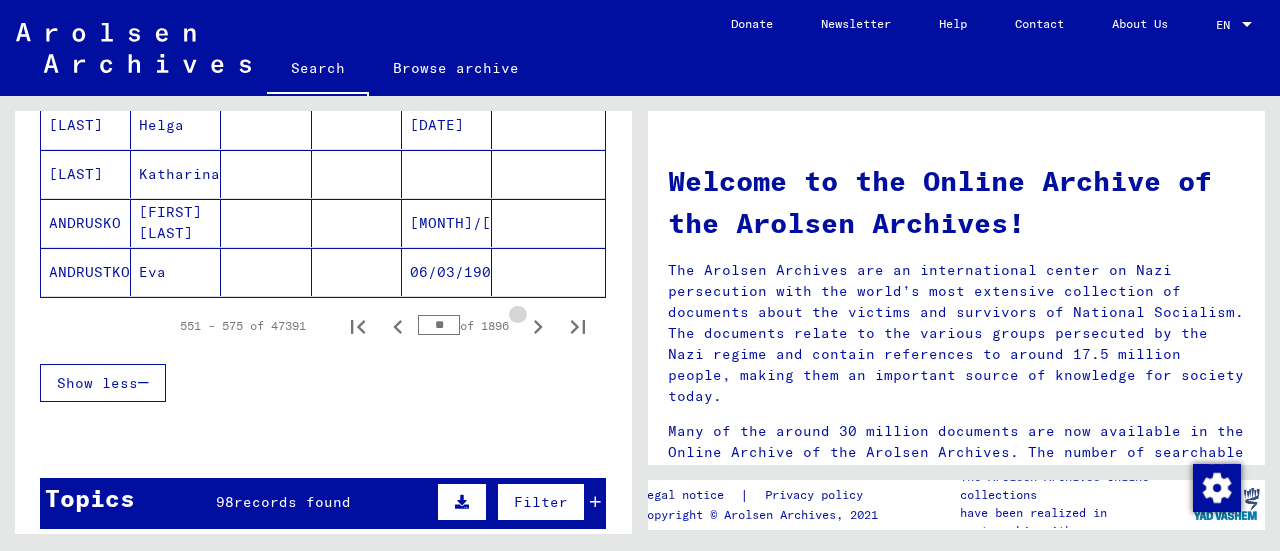 click 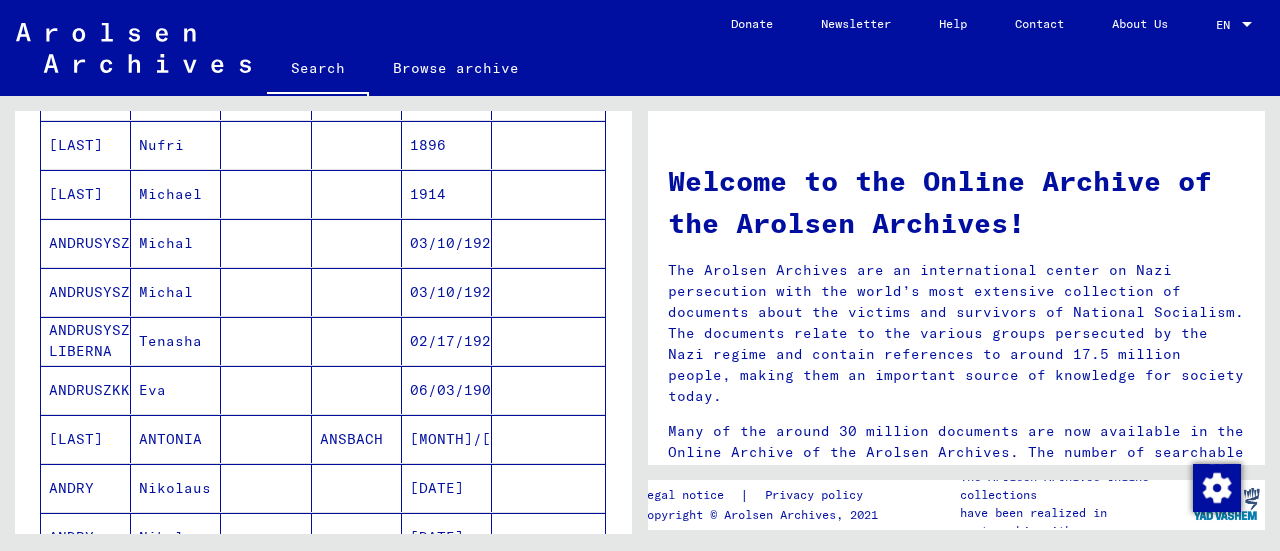 scroll, scrollTop: 0, scrollLeft: 0, axis: both 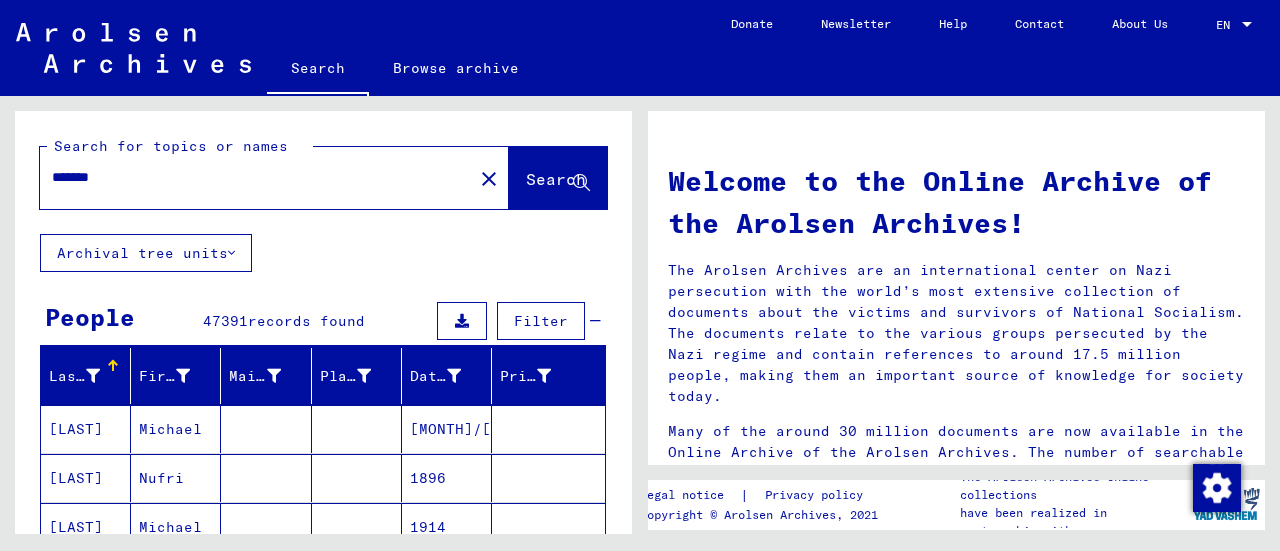 click at bounding box center [93, 376] 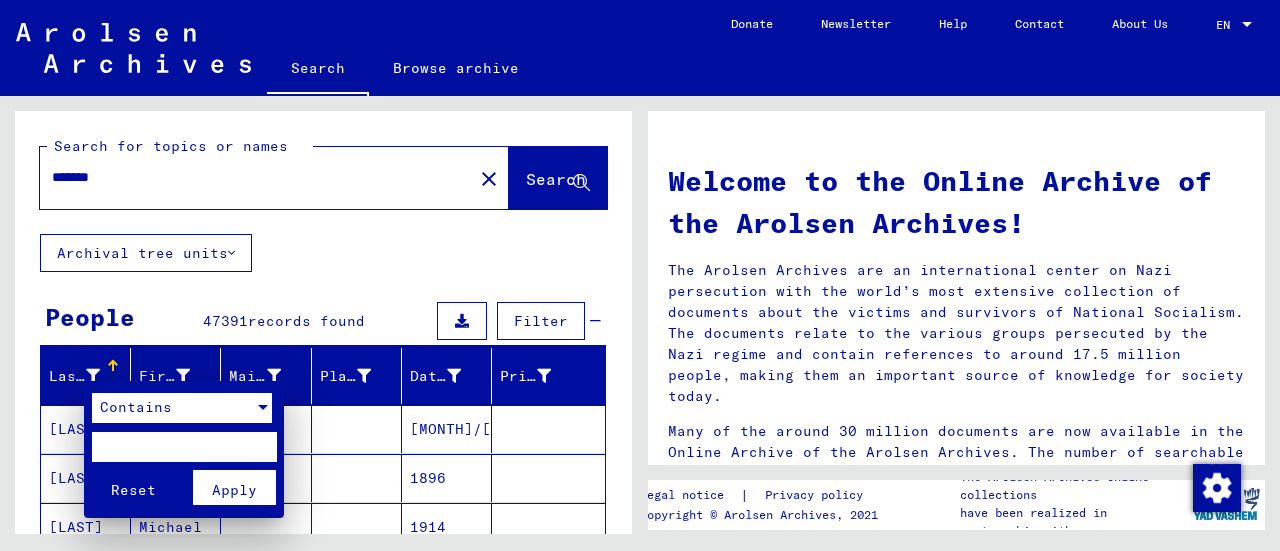 click on "Contains" at bounding box center (136, 407) 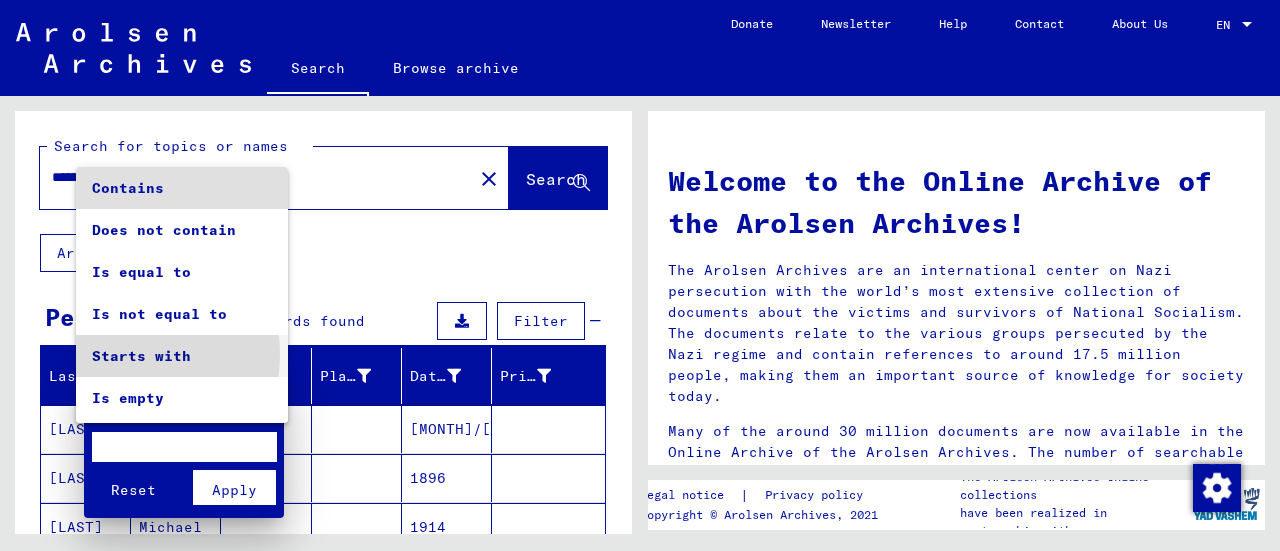 click on "Starts with" at bounding box center (182, 356) 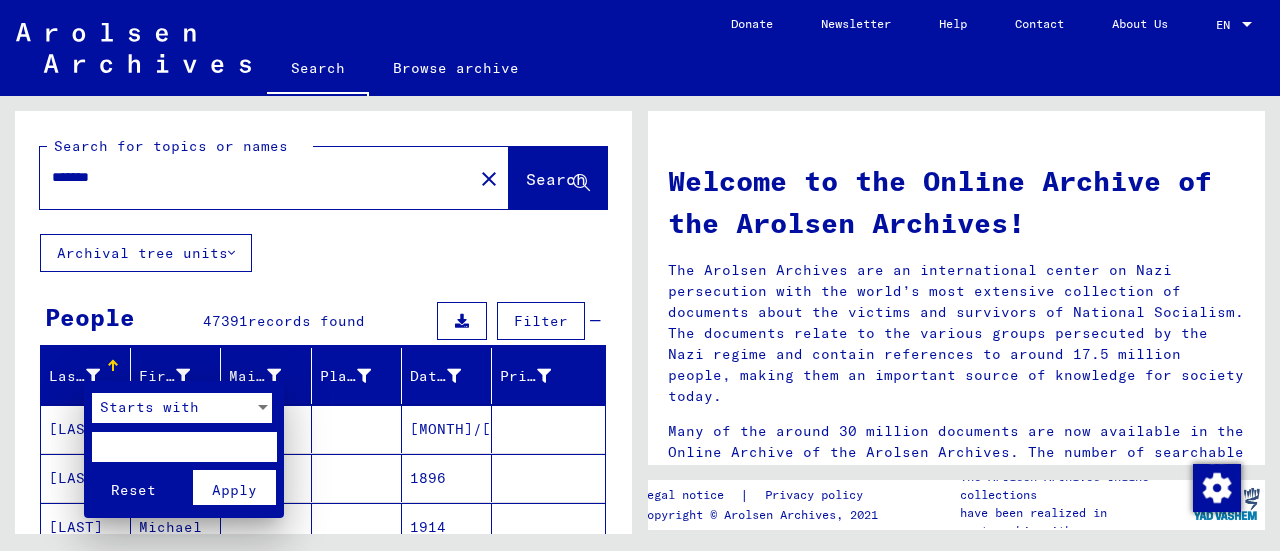 click at bounding box center (184, 447) 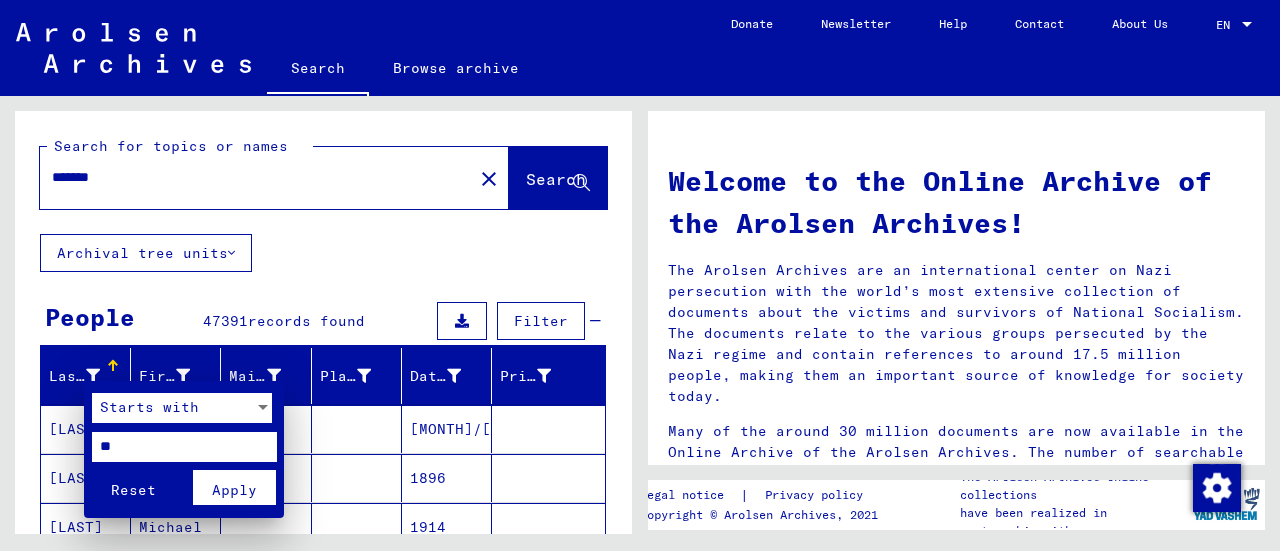 type on "**" 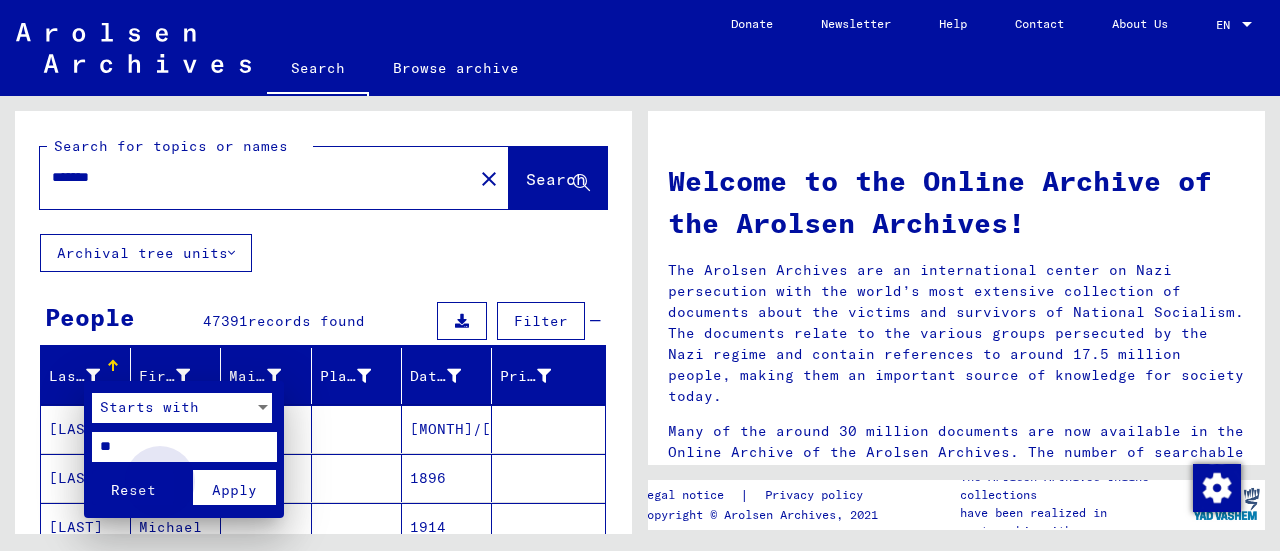 click on "Apply" at bounding box center [234, 490] 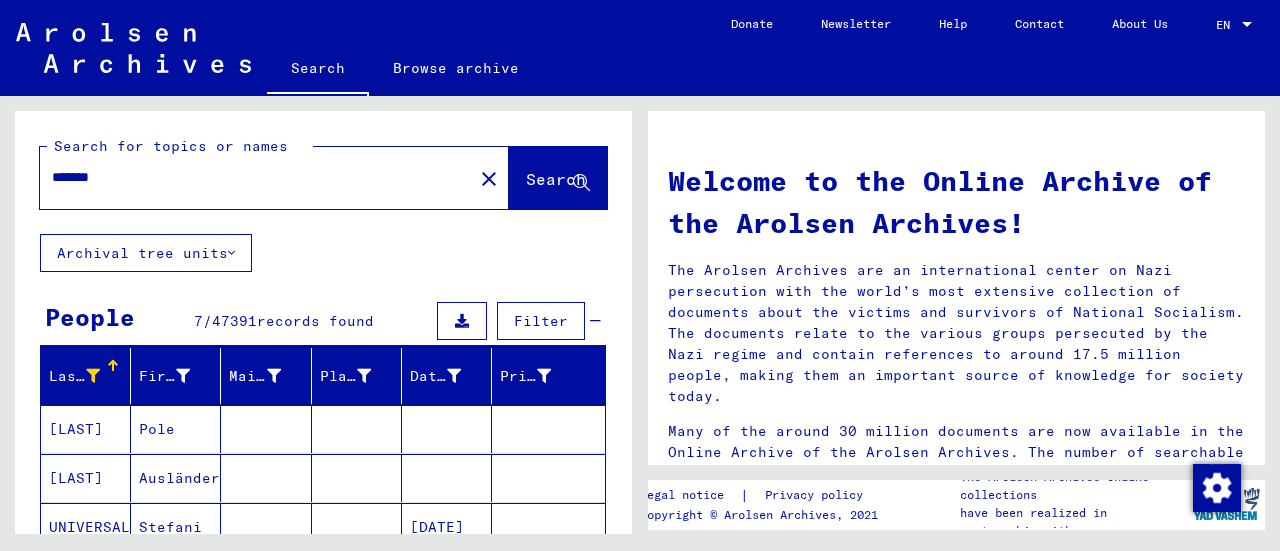 scroll, scrollTop: 333, scrollLeft: 0, axis: vertical 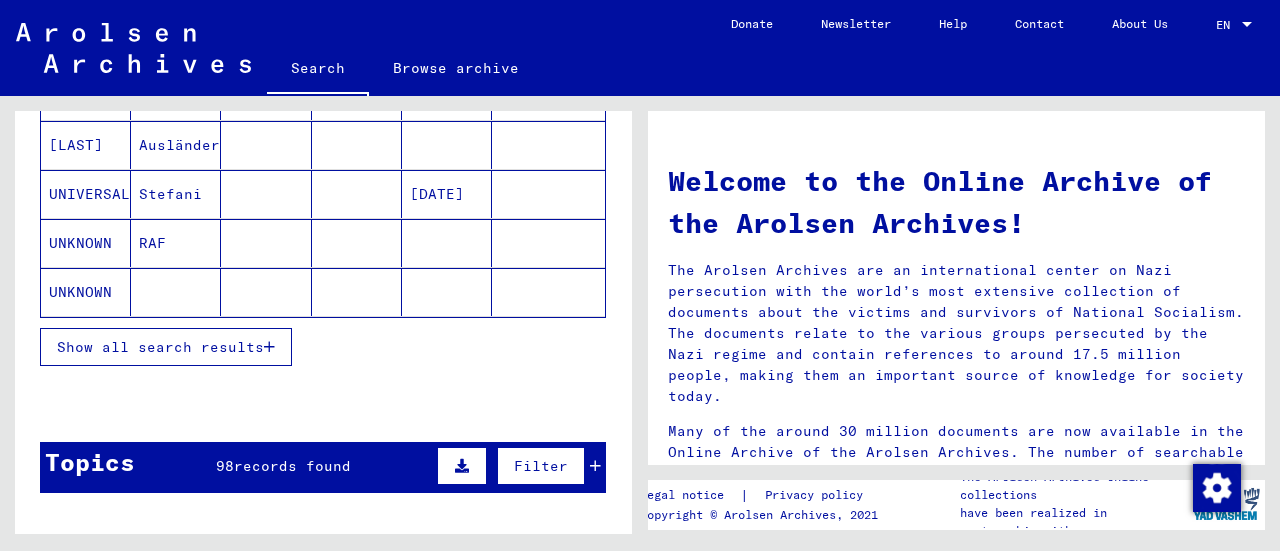click on "Show all search results" at bounding box center [160, 347] 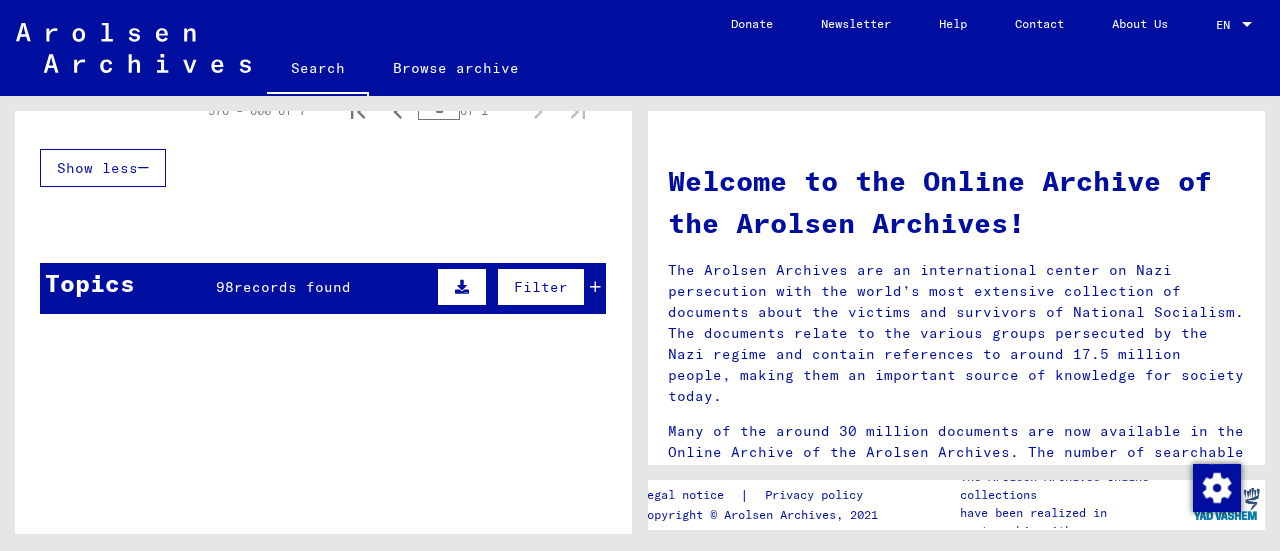 scroll, scrollTop: 500, scrollLeft: 0, axis: vertical 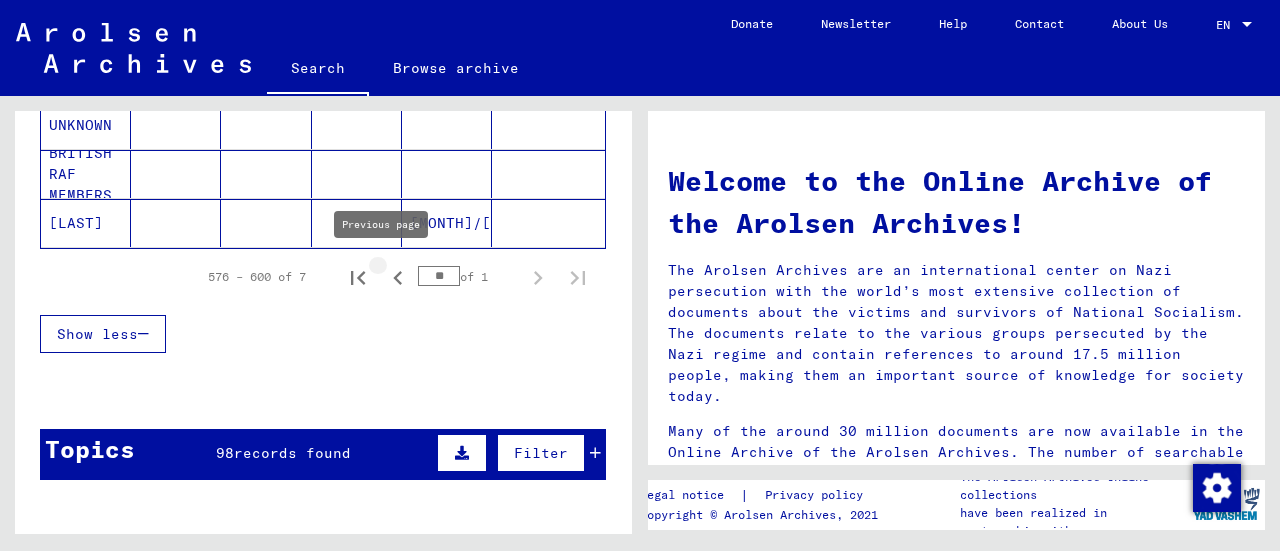click 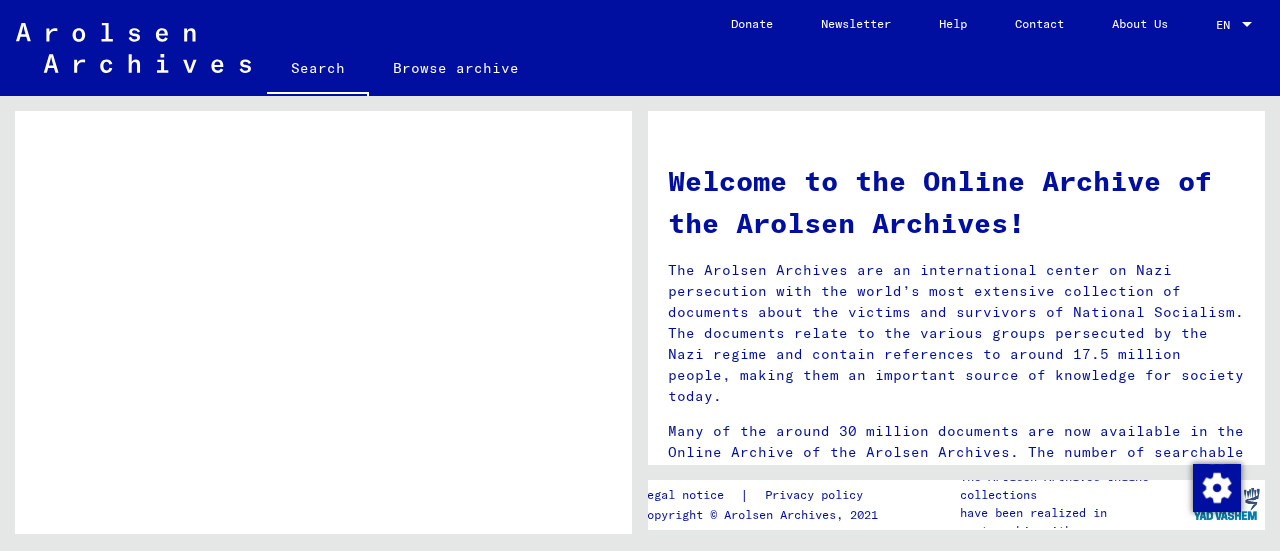 type 